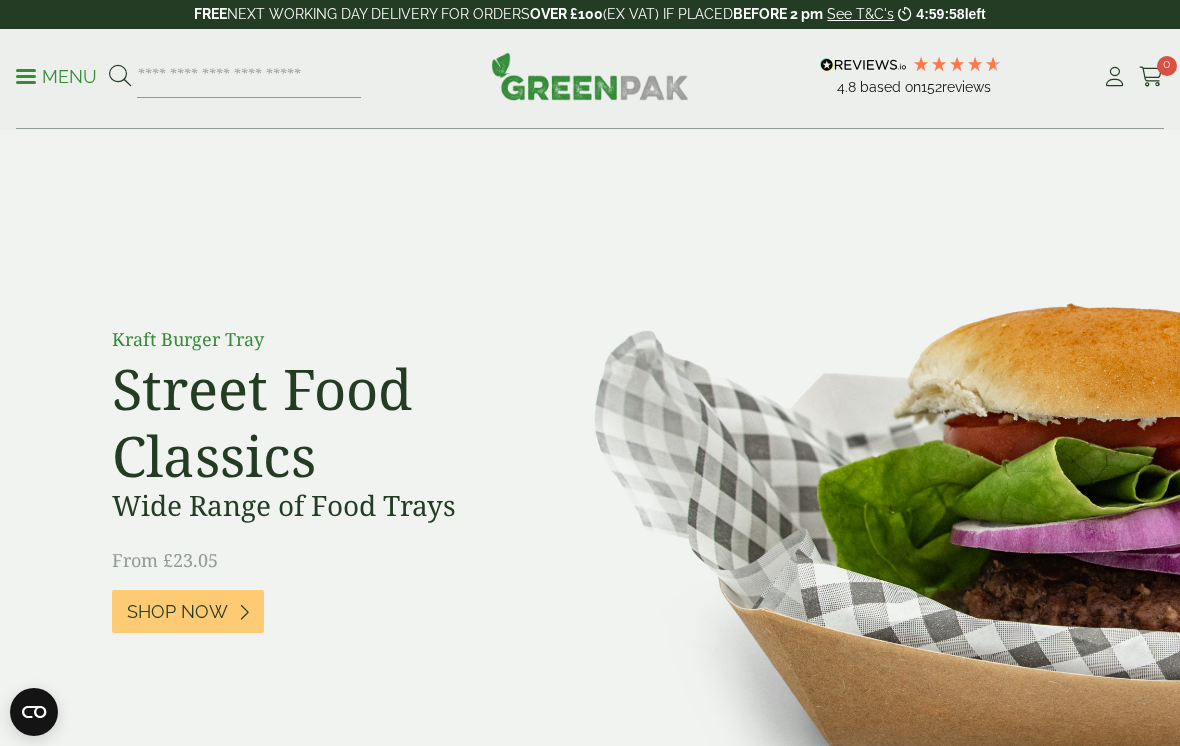 scroll, scrollTop: 0, scrollLeft: 0, axis: both 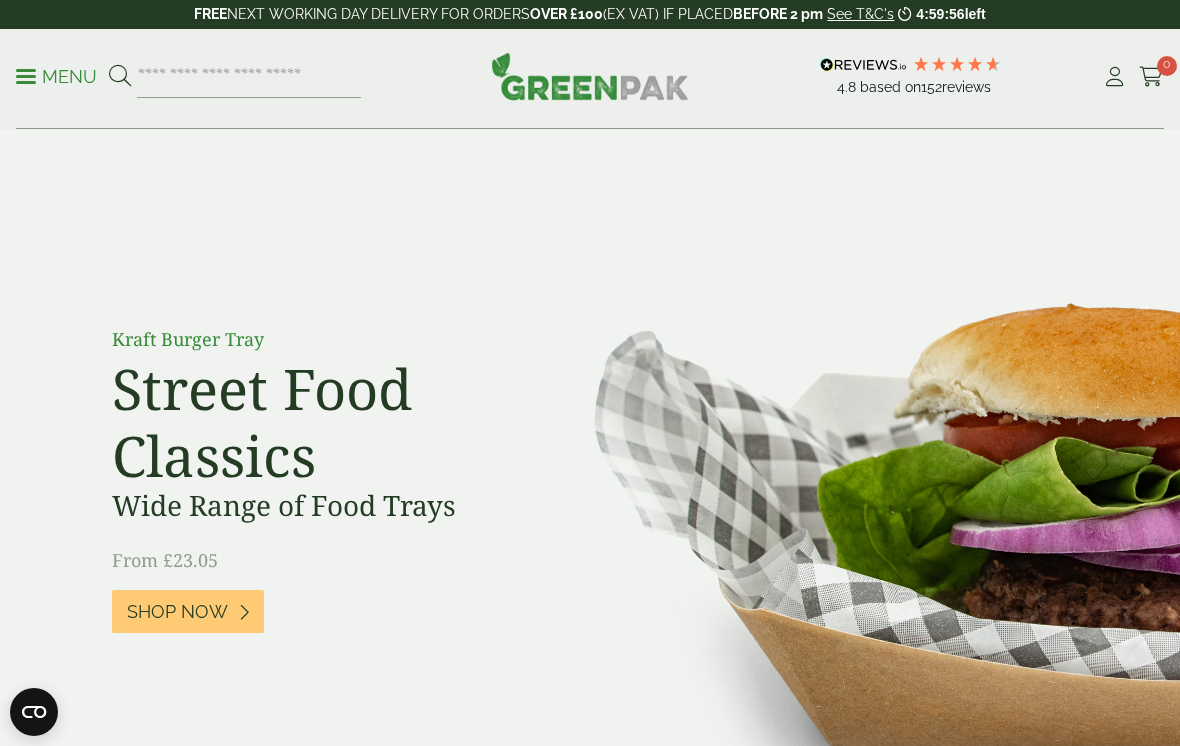 click at bounding box center [1114, 77] 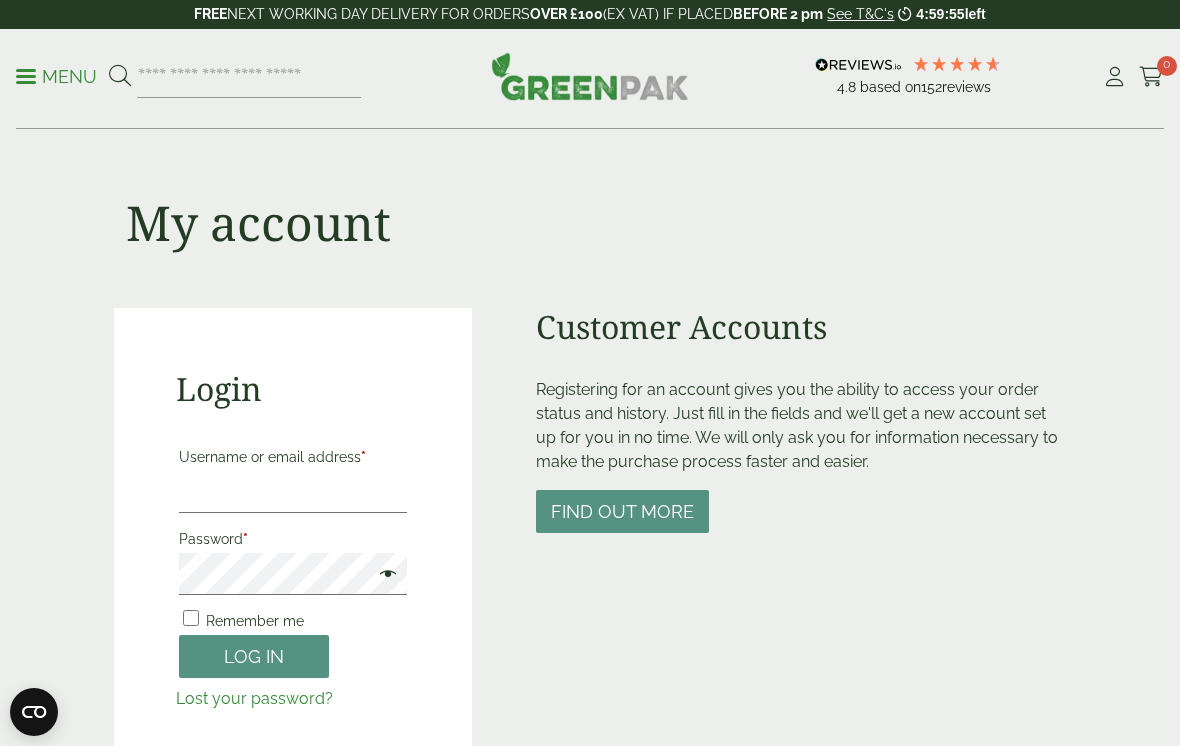 scroll, scrollTop: 0, scrollLeft: 0, axis: both 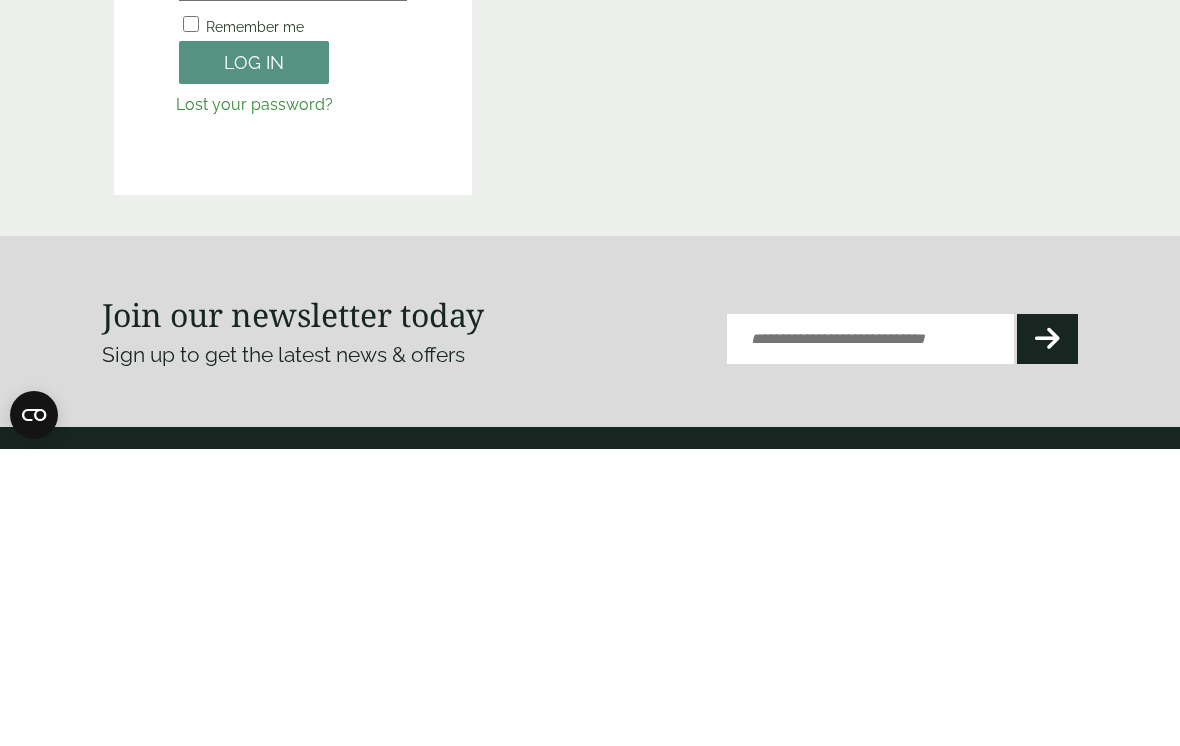 type on "**********" 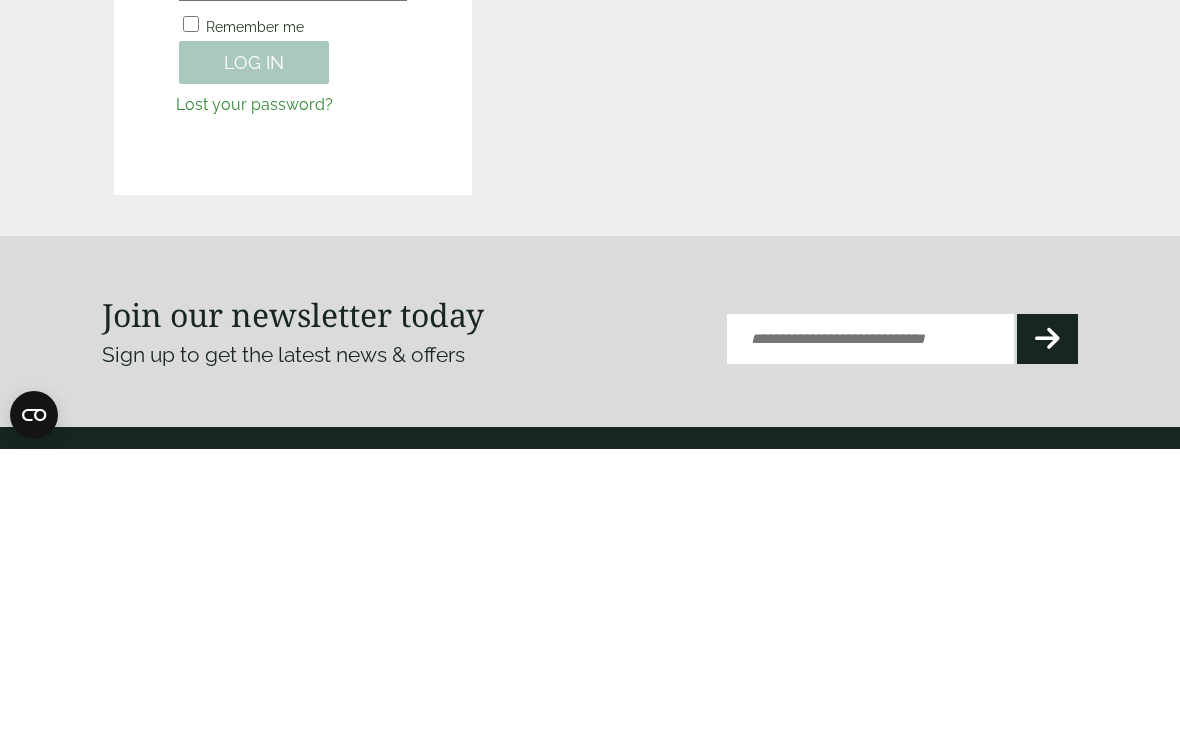 scroll, scrollTop: 297, scrollLeft: 0, axis: vertical 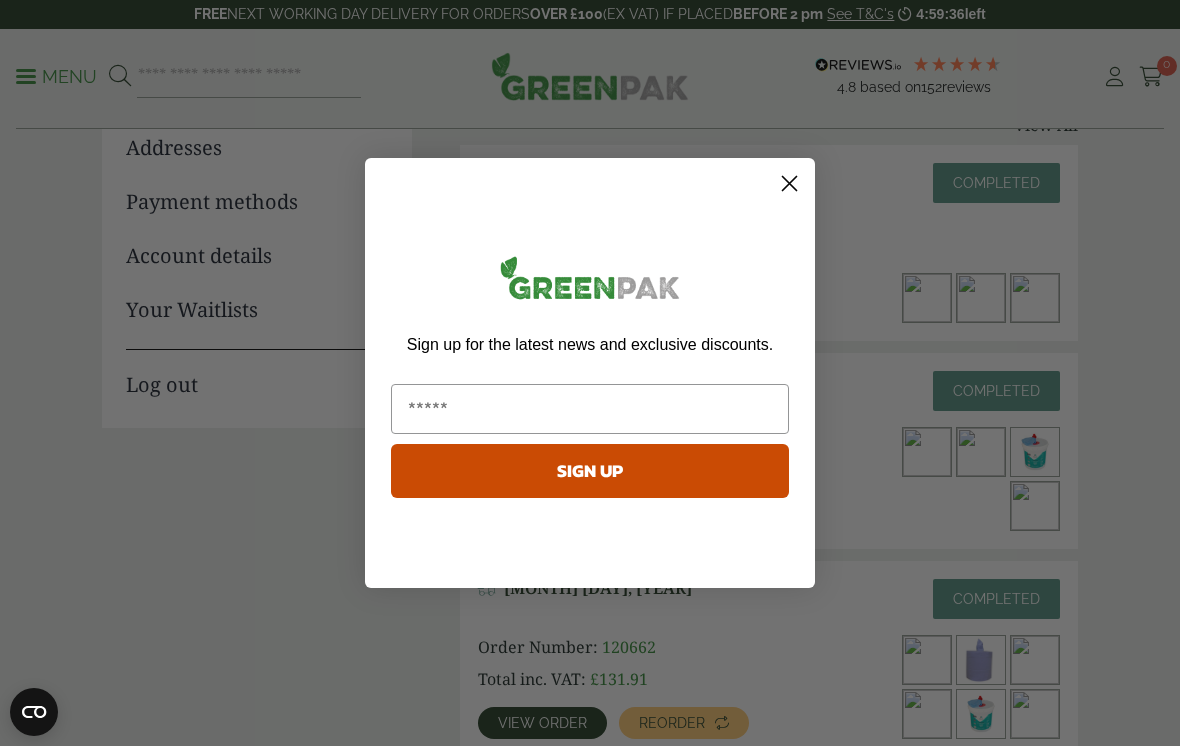 click at bounding box center [590, 409] 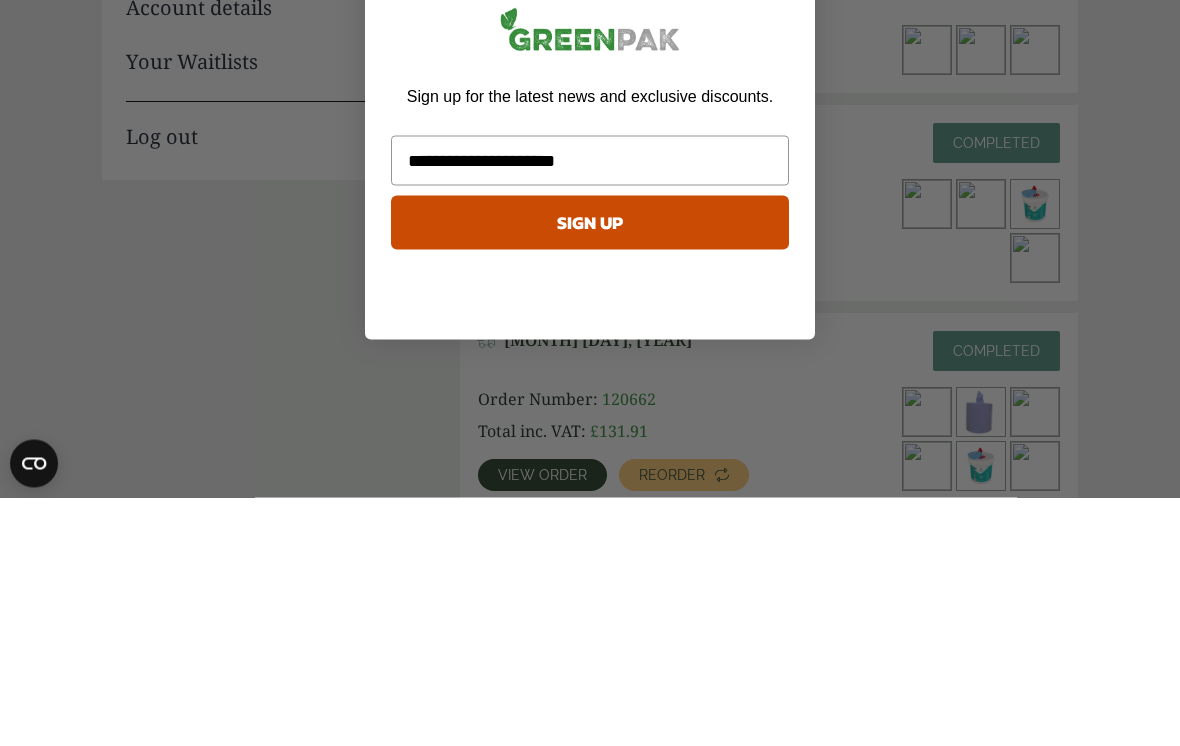 type on "**********" 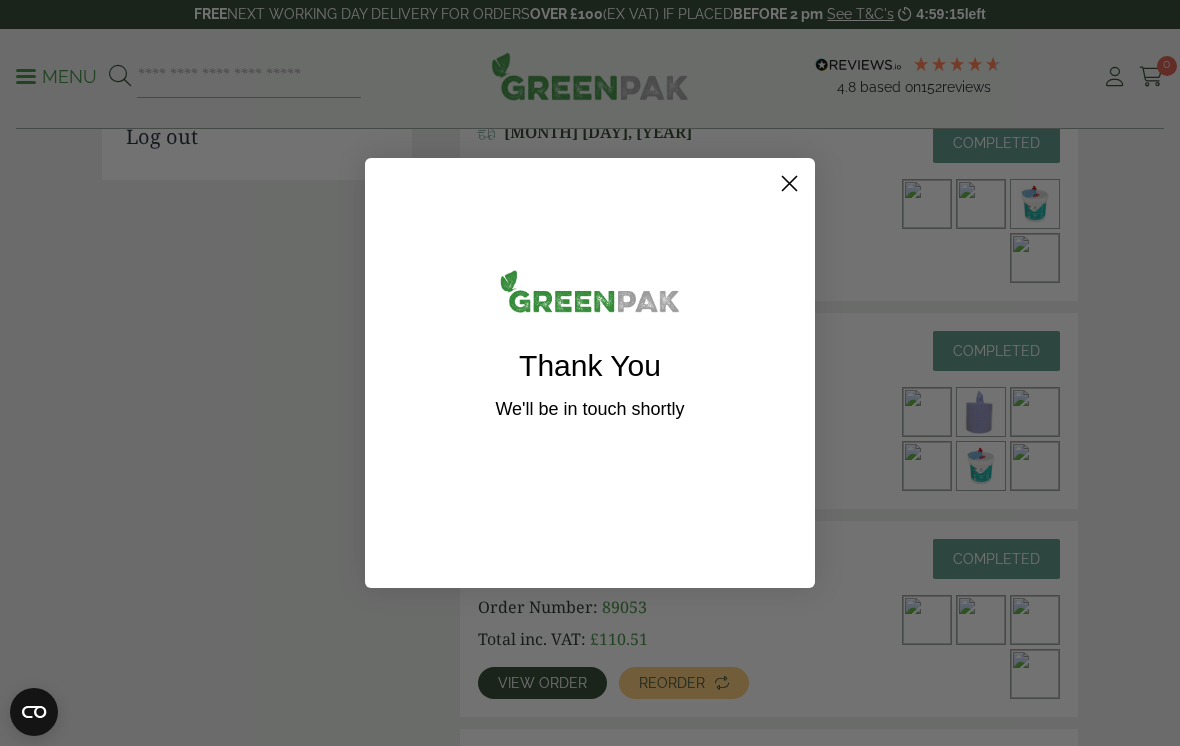 click 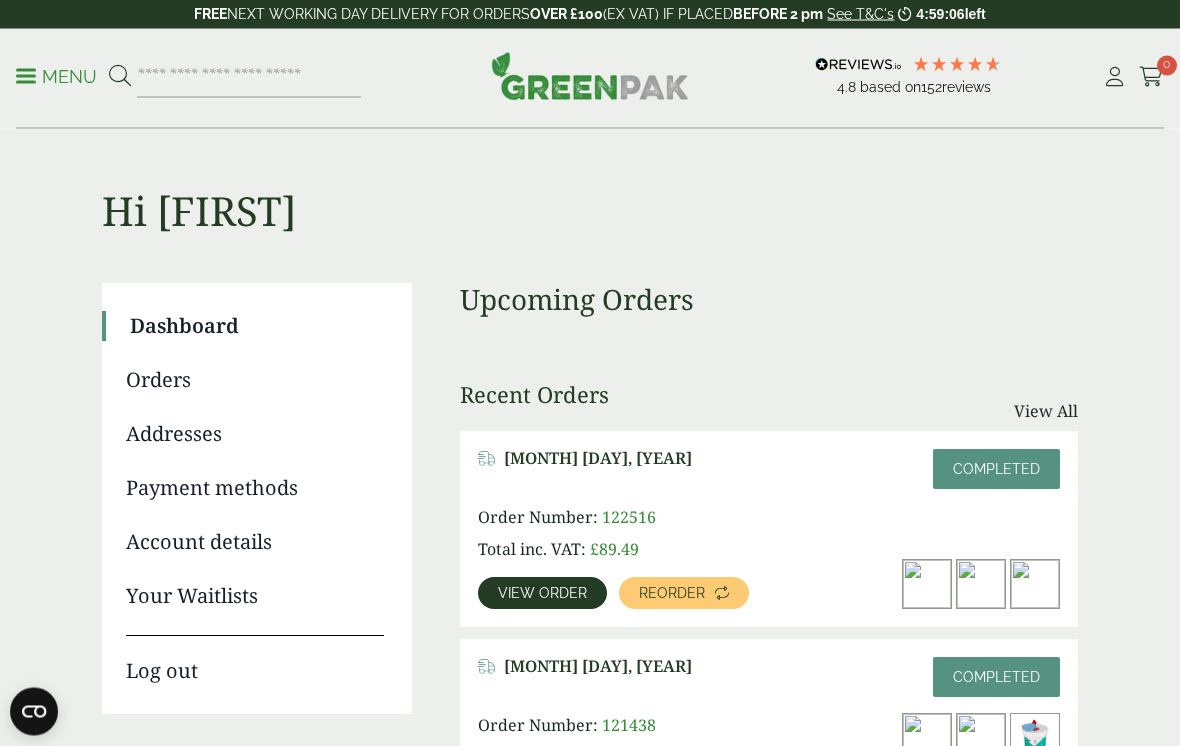 scroll, scrollTop: 0, scrollLeft: 0, axis: both 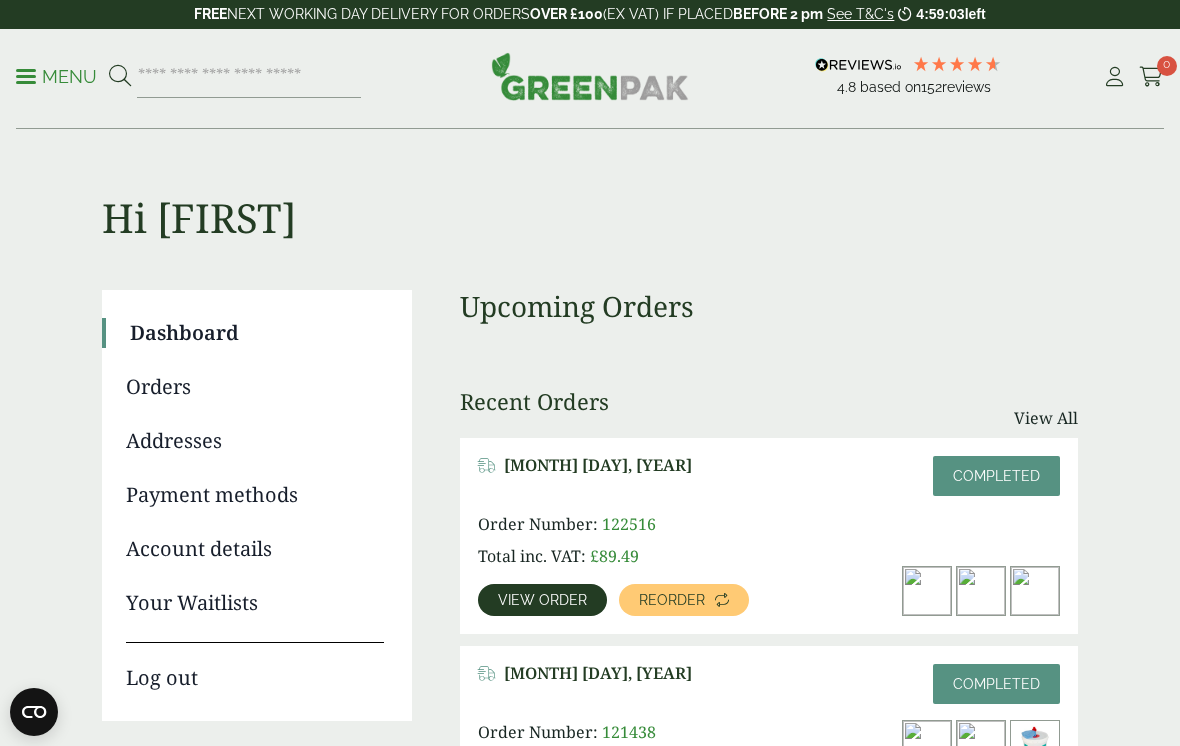click on "Menu" at bounding box center (56, 77) 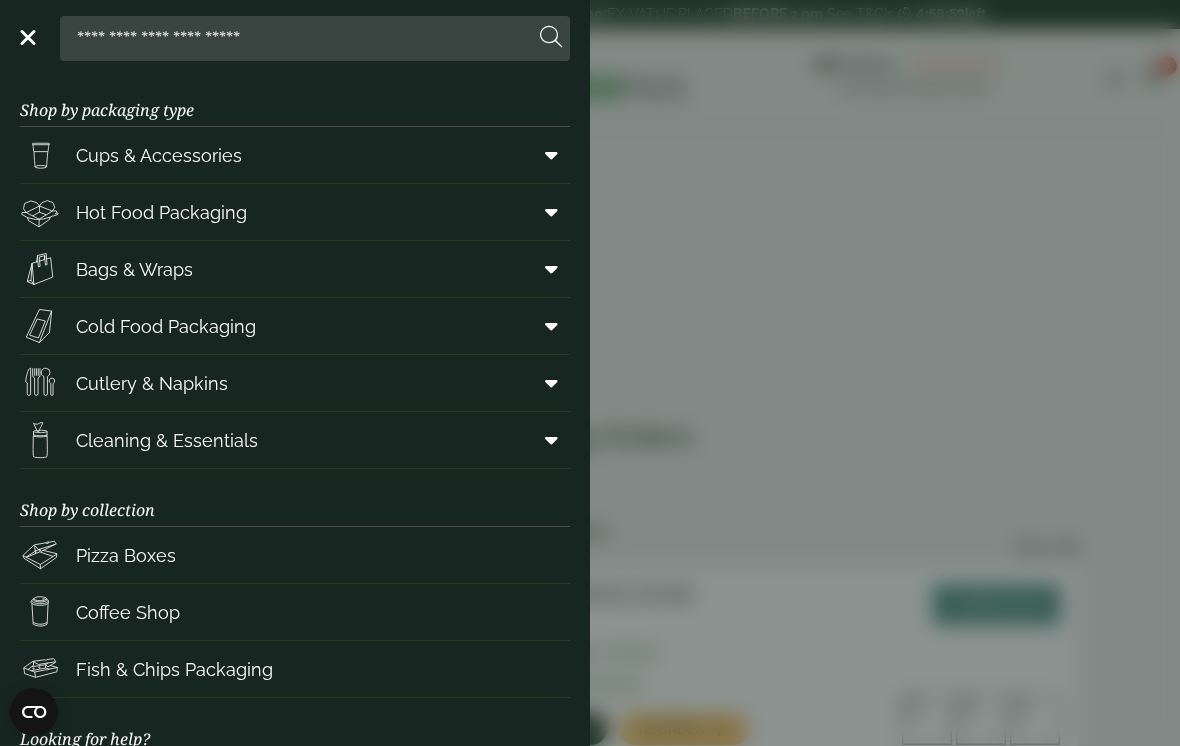 click at bounding box center [547, 155] 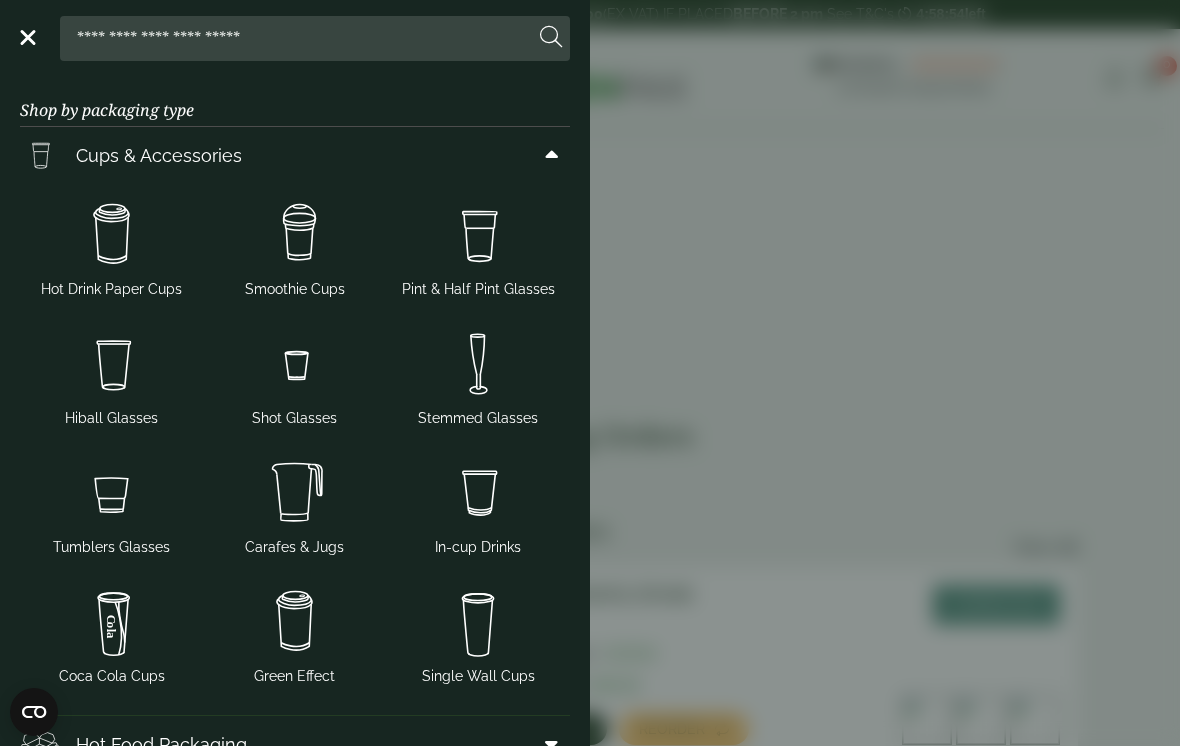 click at bounding box center [294, 235] 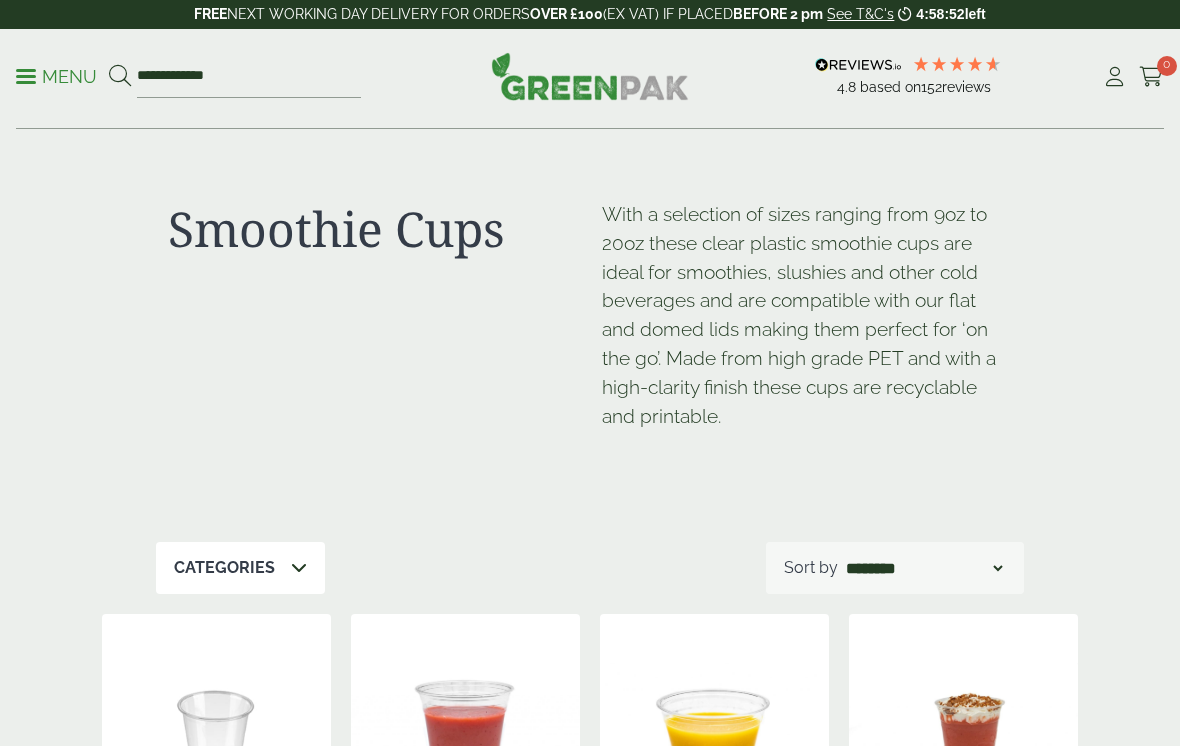 scroll, scrollTop: 0, scrollLeft: 0, axis: both 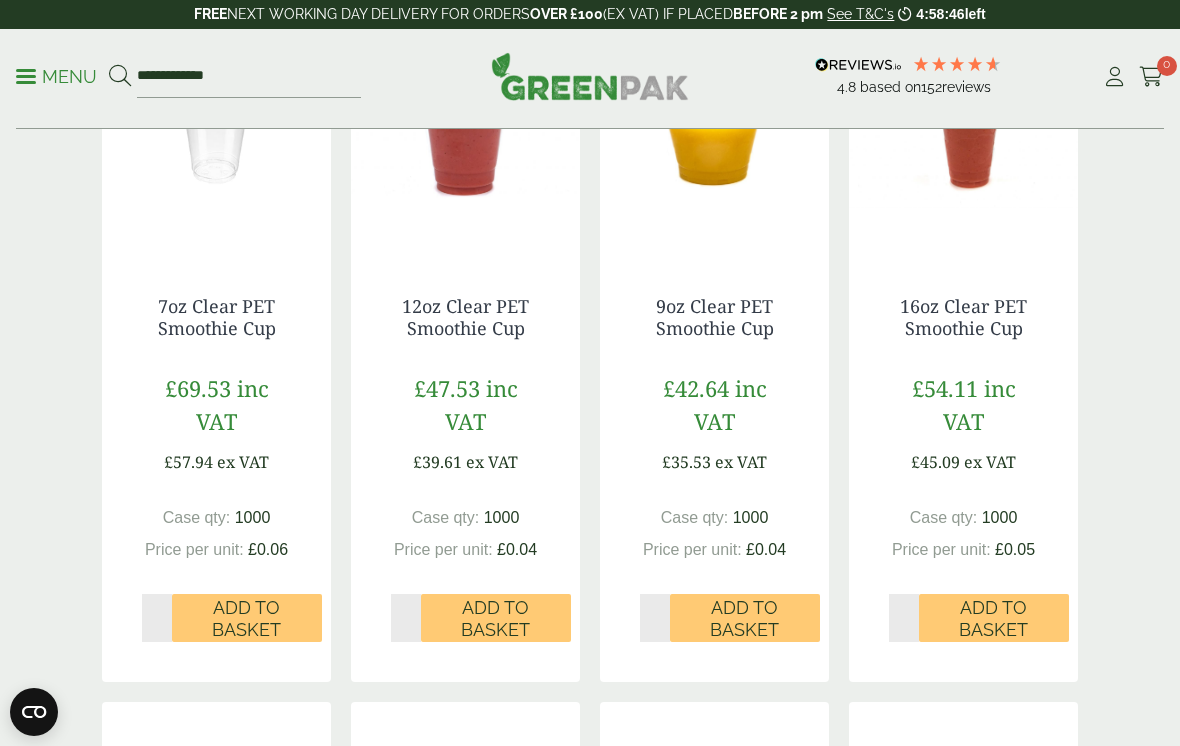 click on "Add to Basket" at bounding box center [496, 618] 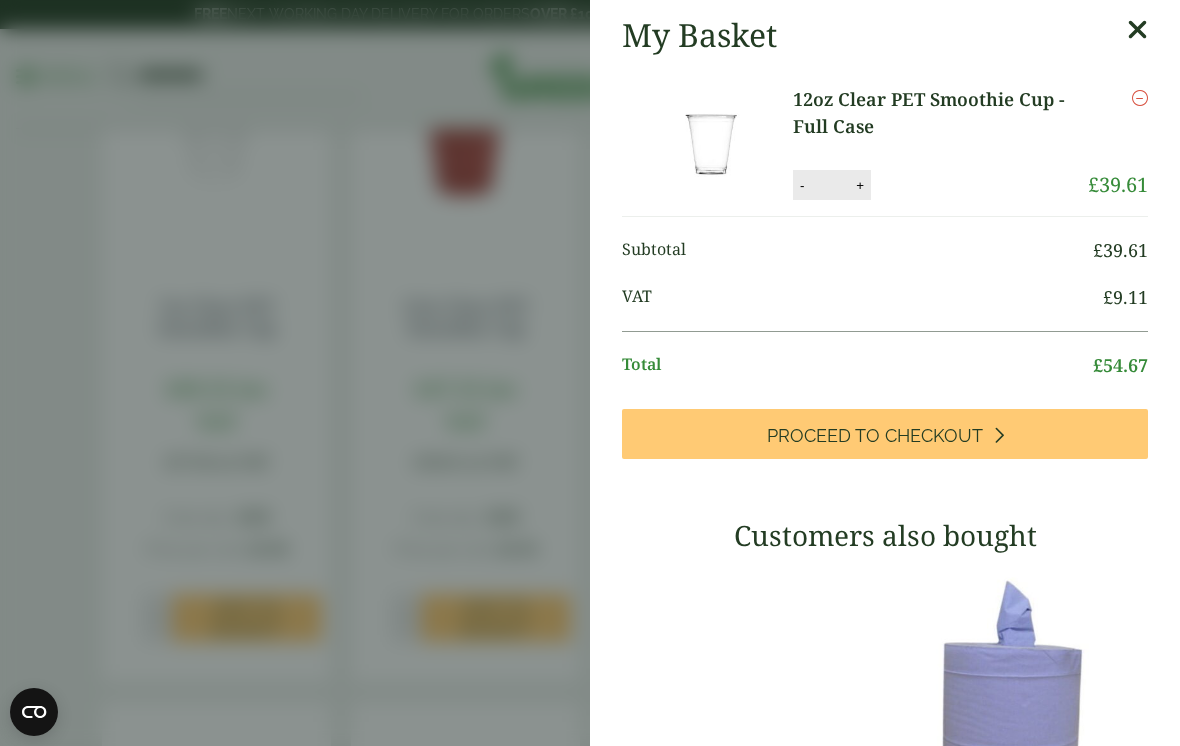 scroll, scrollTop: 0, scrollLeft: 0, axis: both 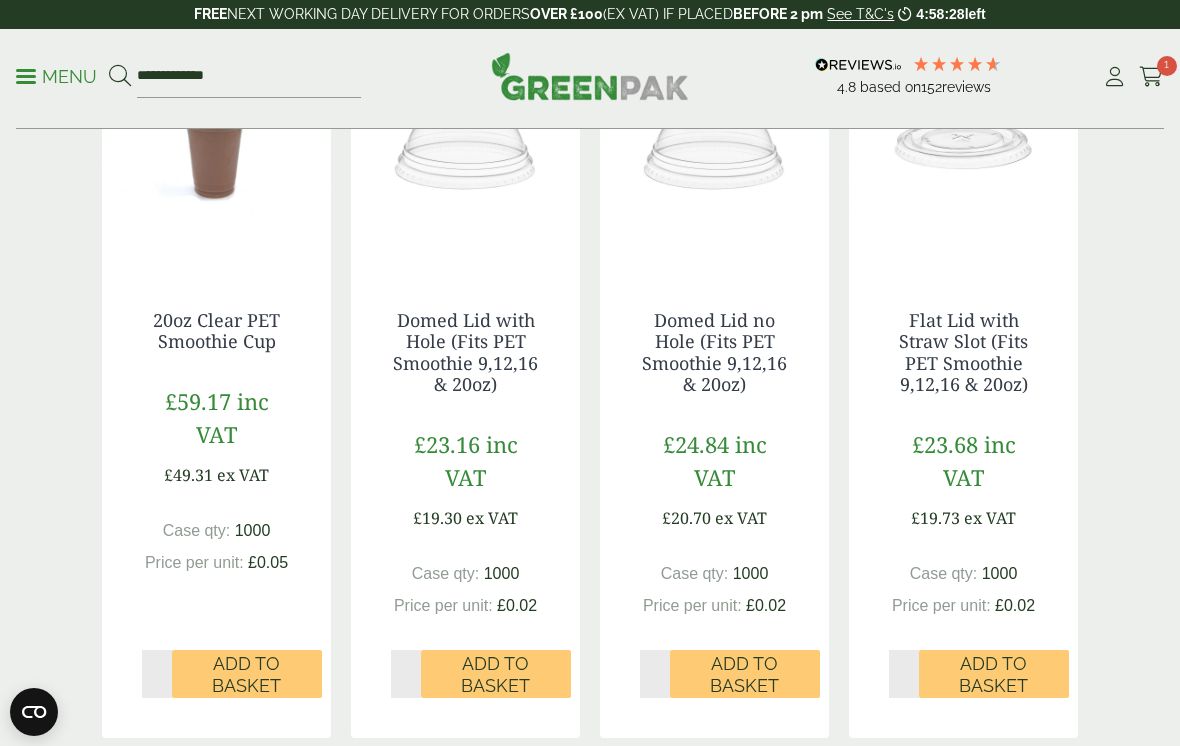 click on "Add to Basket" at bounding box center (496, 674) 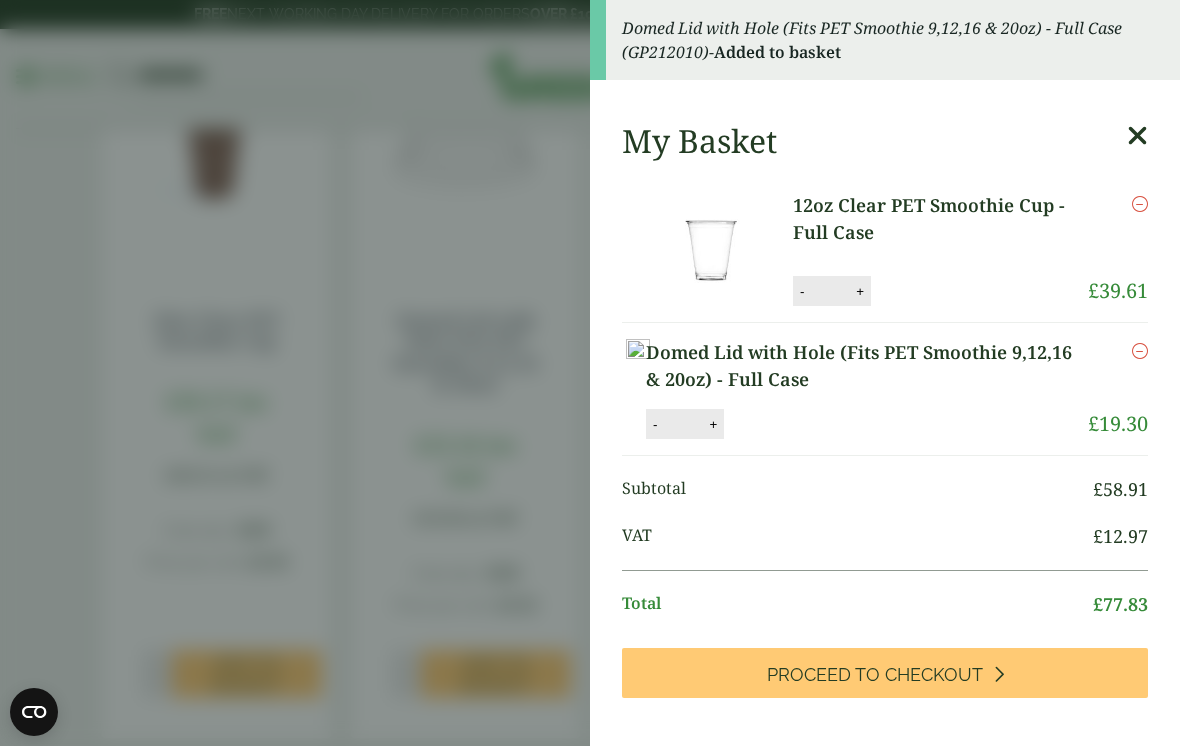 click on "Domed Lid with Hole (Fits PET Smoothie 9,12,16 & 20oz) - Full Case (GP212010)  -  Added to basket
My Basket
12oz Clear PET Smoothie Cup - Full Case
12oz Clear PET Smoothie Cup - Full Case quantity
- * +
Update
Remove £ 39.61" at bounding box center (590, 373) 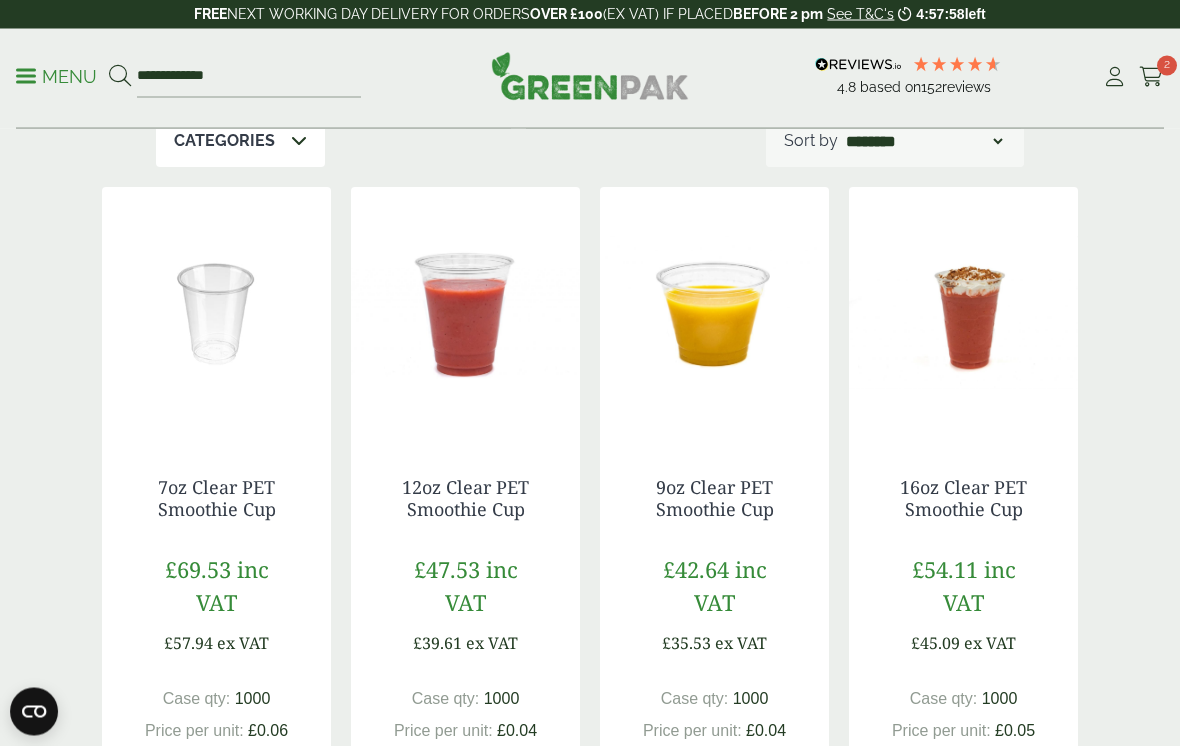 scroll, scrollTop: 427, scrollLeft: 0, axis: vertical 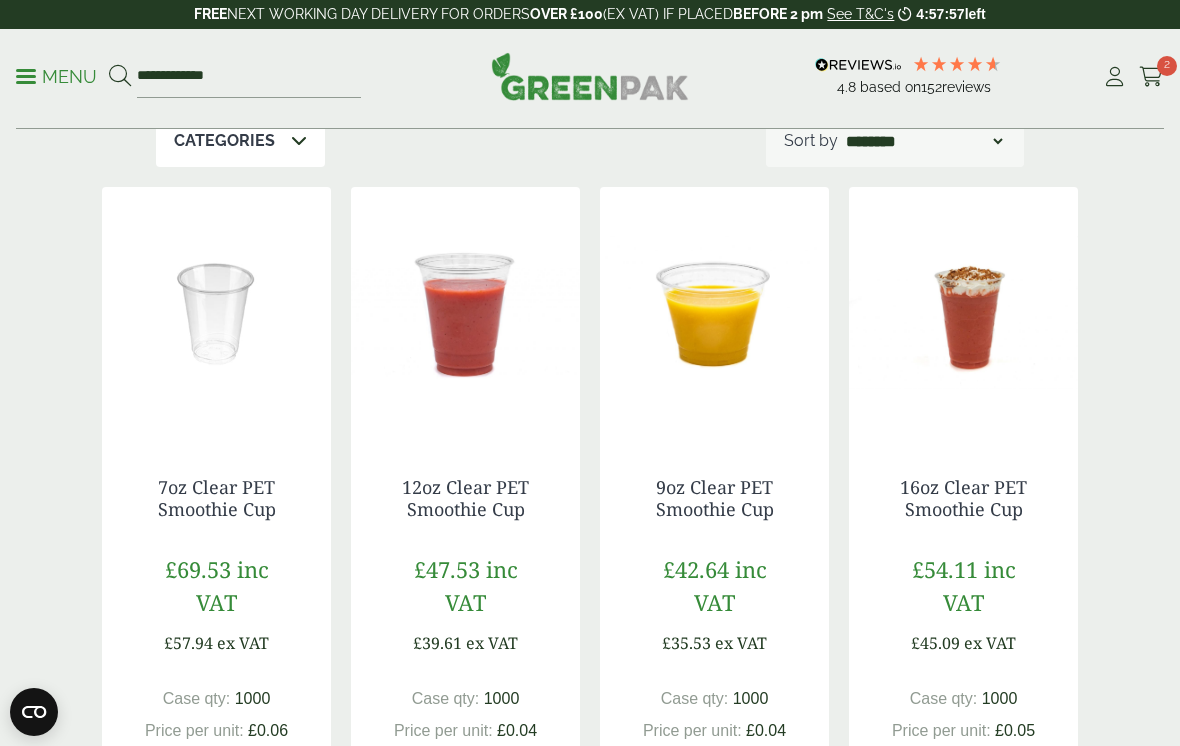 click at bounding box center [26, 76] 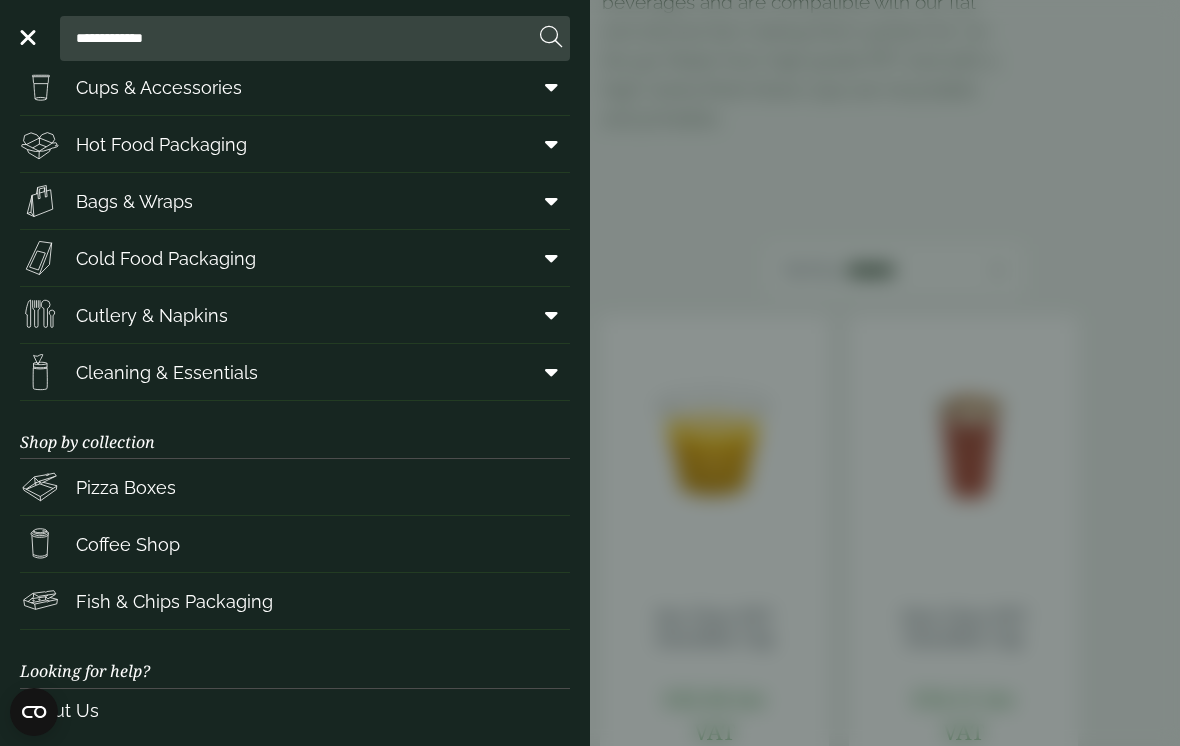scroll, scrollTop: 67, scrollLeft: 0, axis: vertical 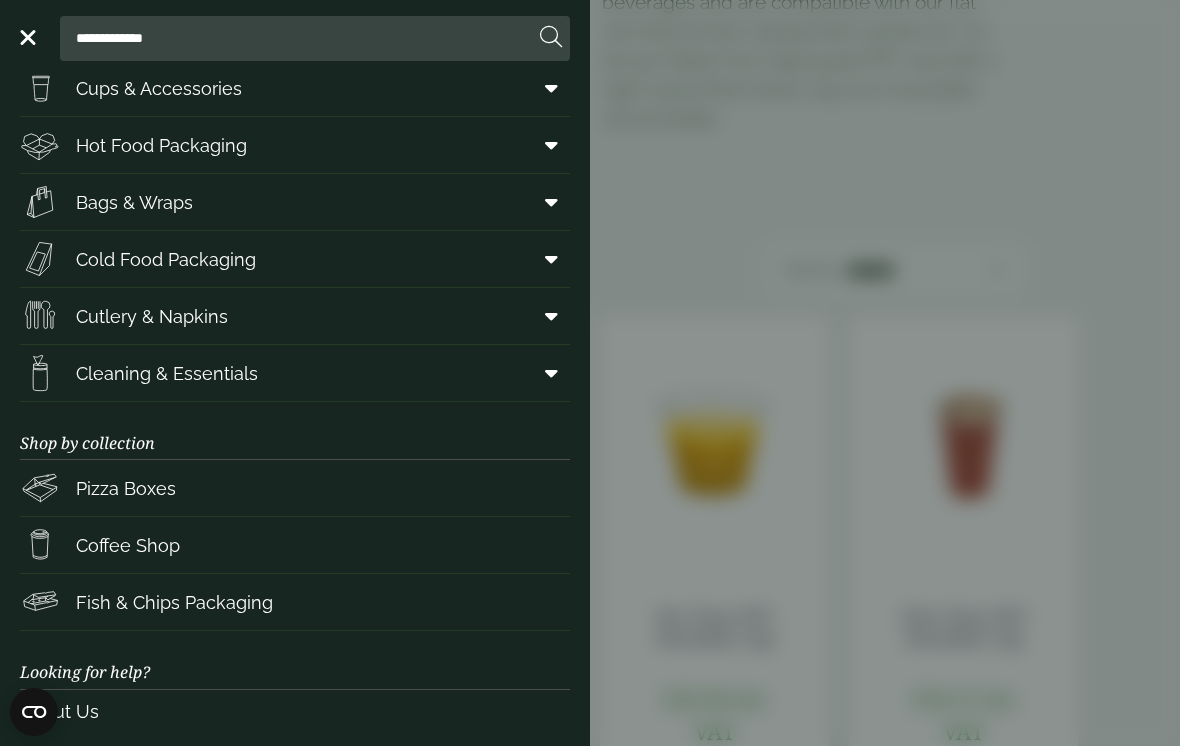 click at bounding box center (551, 373) 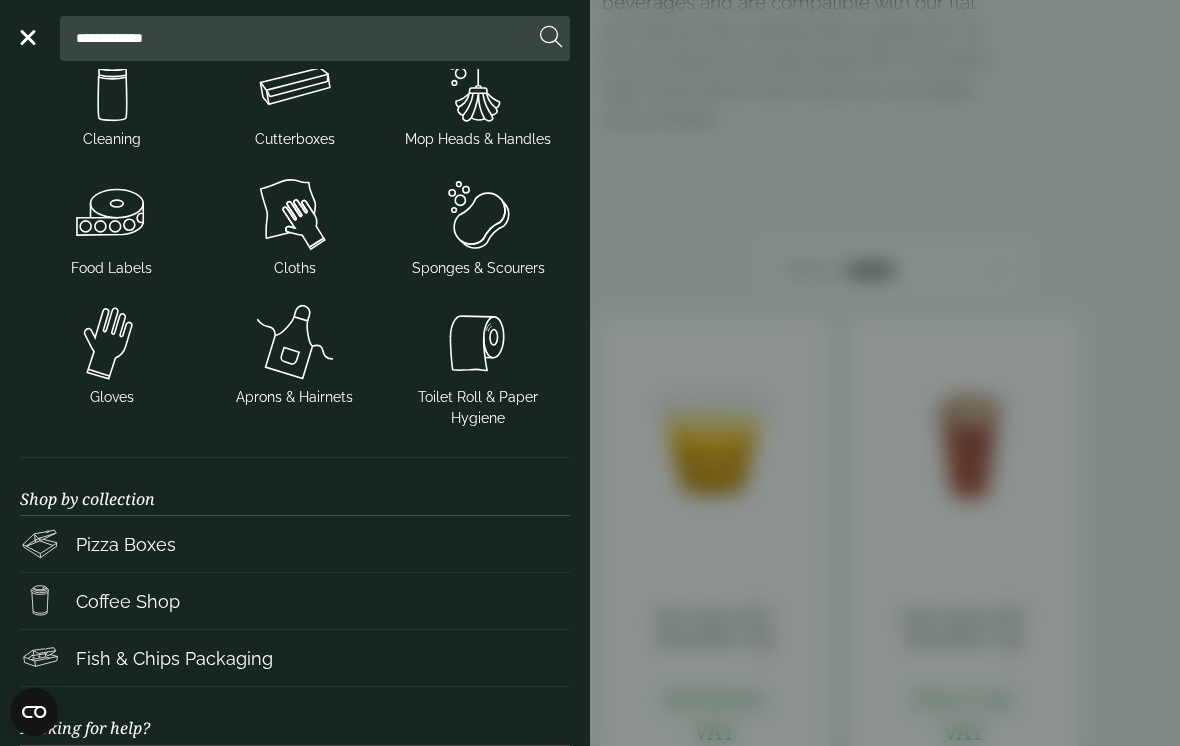 scroll, scrollTop: 436, scrollLeft: 0, axis: vertical 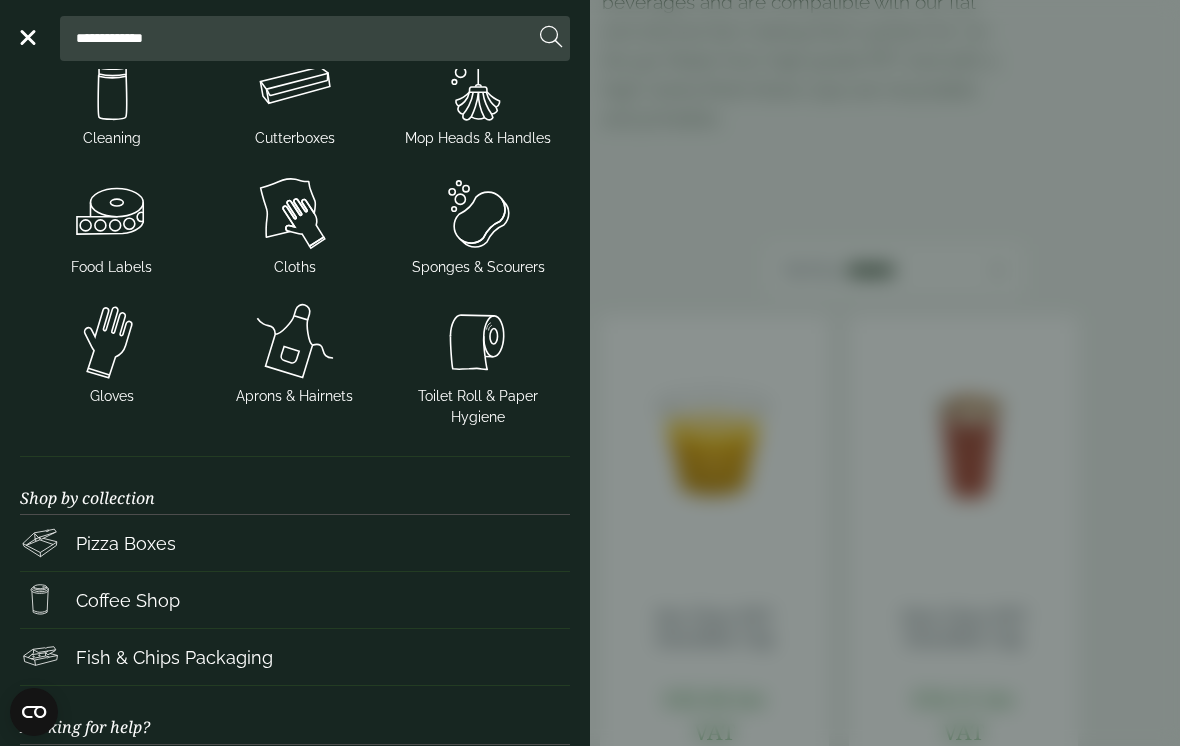 click on "Toilet Roll & Paper Hygiene" at bounding box center (478, 407) 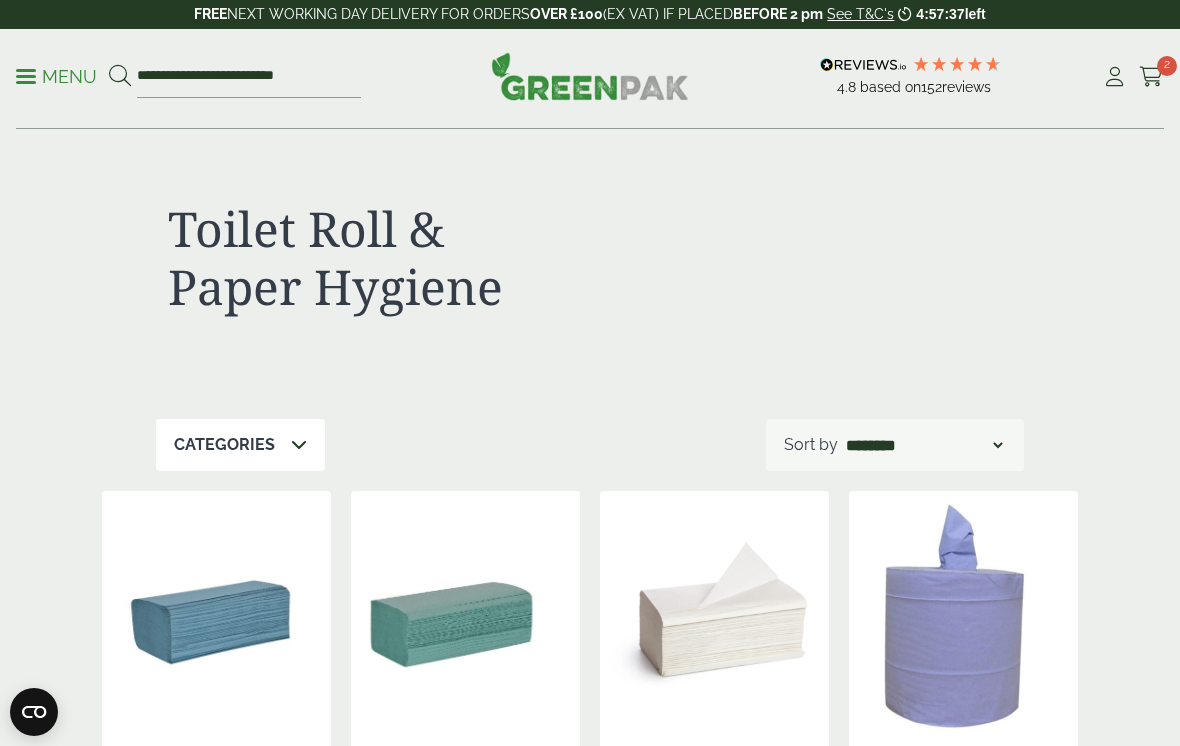 scroll, scrollTop: 0, scrollLeft: 0, axis: both 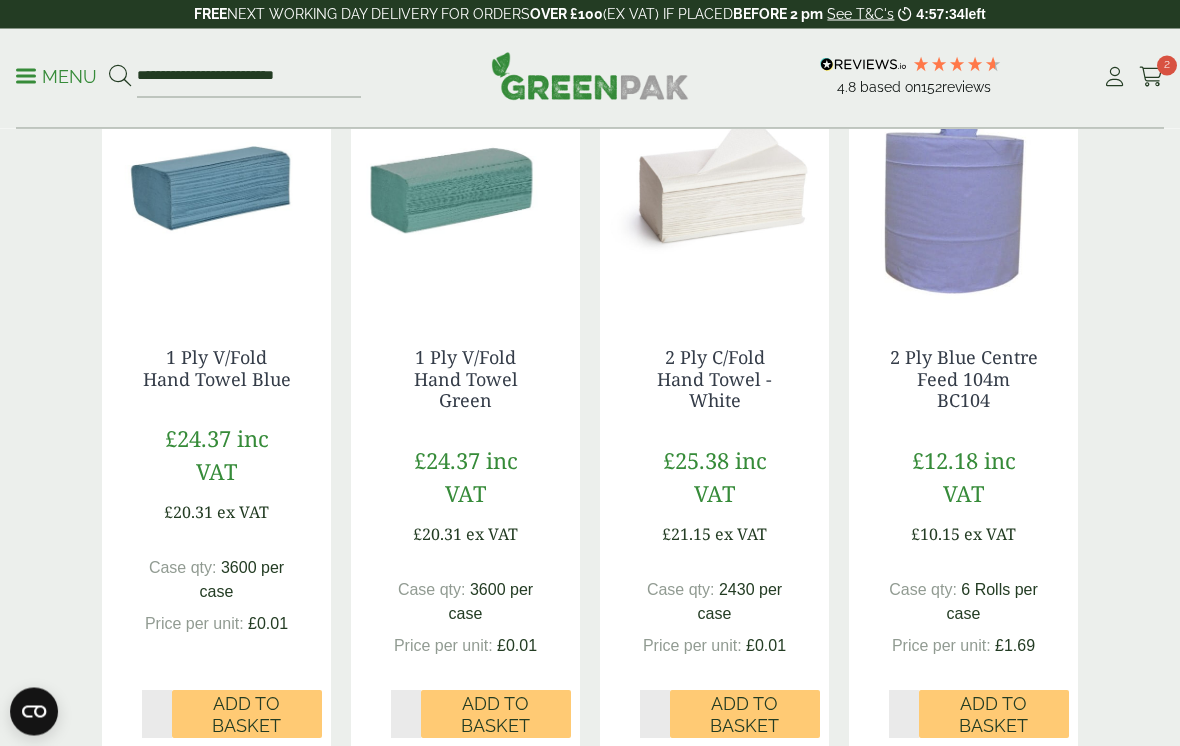 click on "Add to Basket" at bounding box center [994, 715] 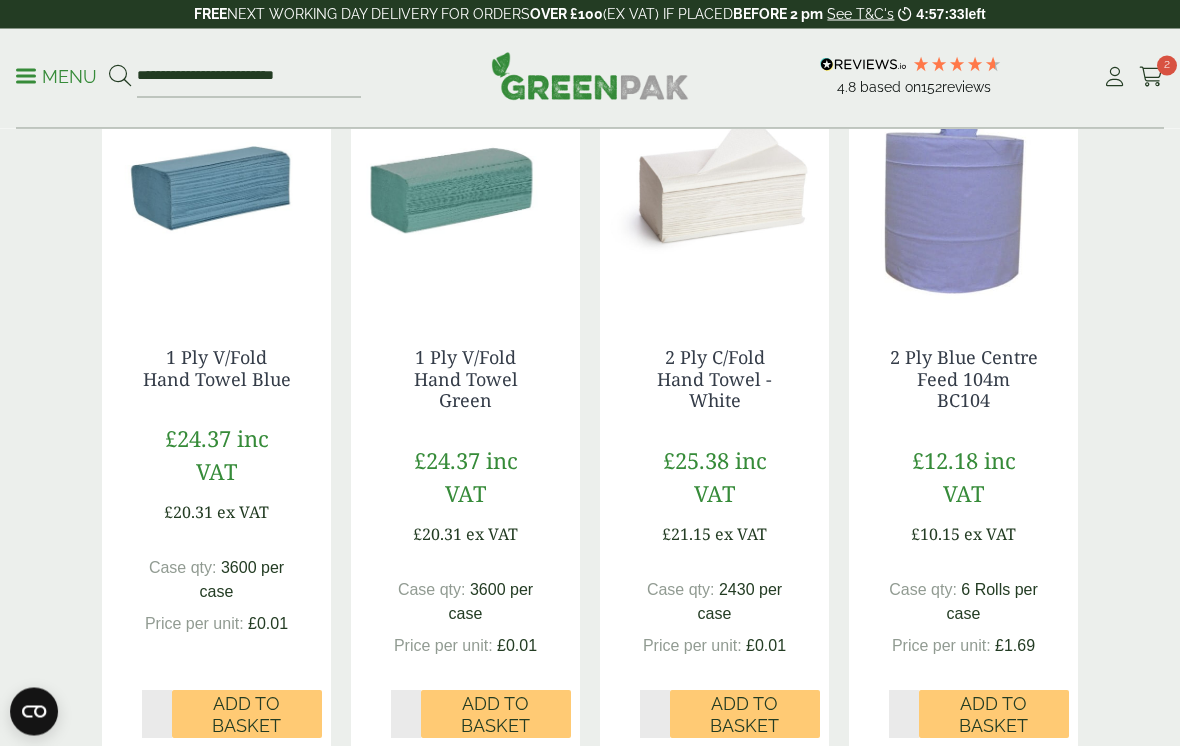 scroll, scrollTop: 434, scrollLeft: 0, axis: vertical 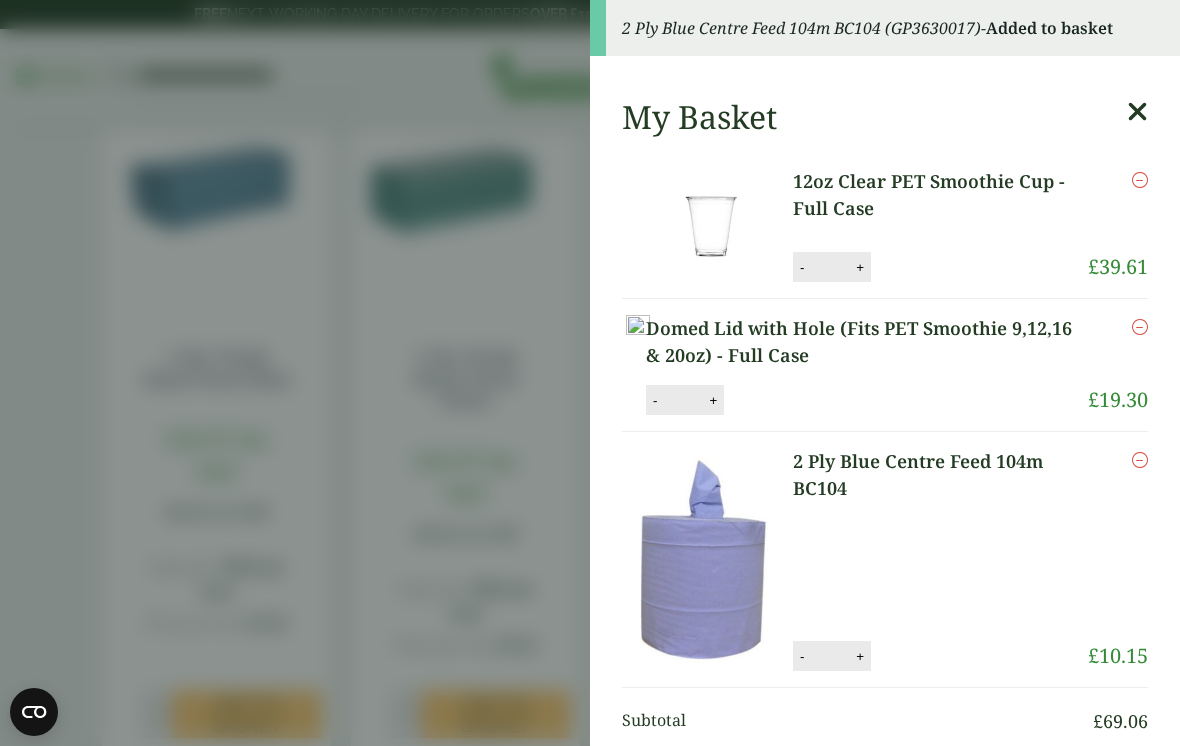 click on "2 Ply Blue Centre Feed 104m  BC104 (GP3630017)  -  Added to basket
My Basket
12oz Clear PET Smoothie Cup - Full Case
12oz Clear PET Smoothie Cup - Full Case quantity
- * +
Update
Remove" at bounding box center [590, 373] 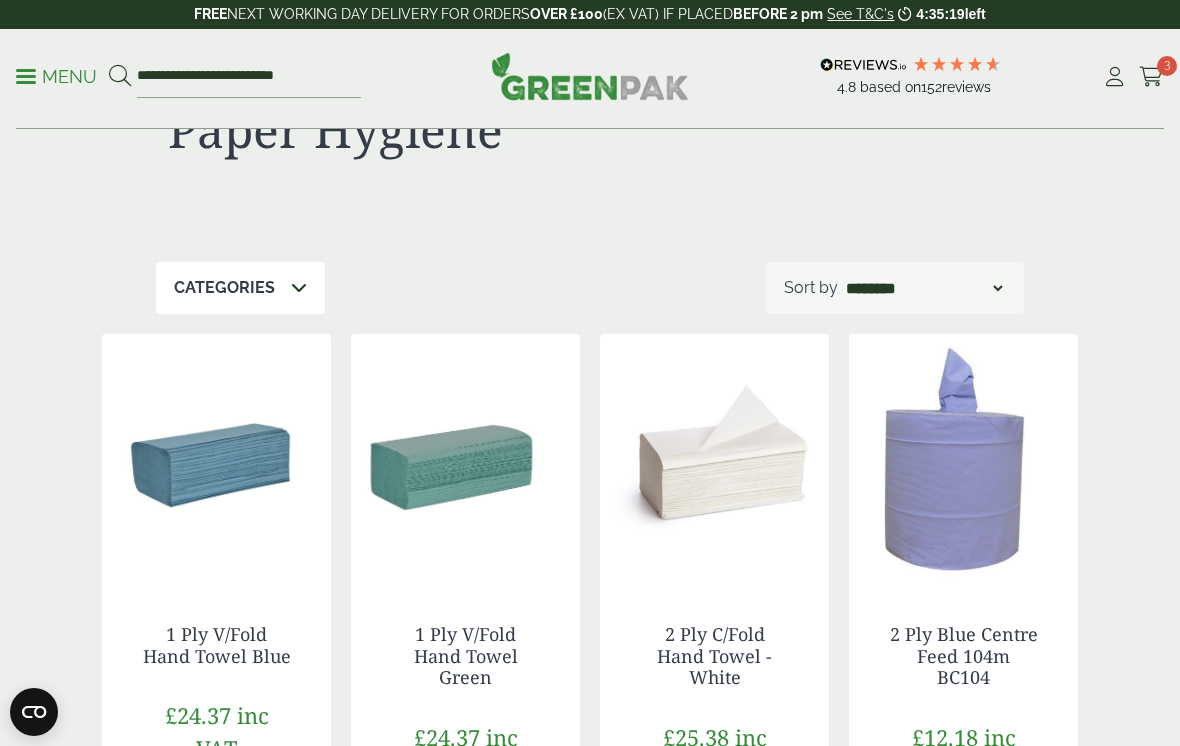scroll, scrollTop: 0, scrollLeft: 0, axis: both 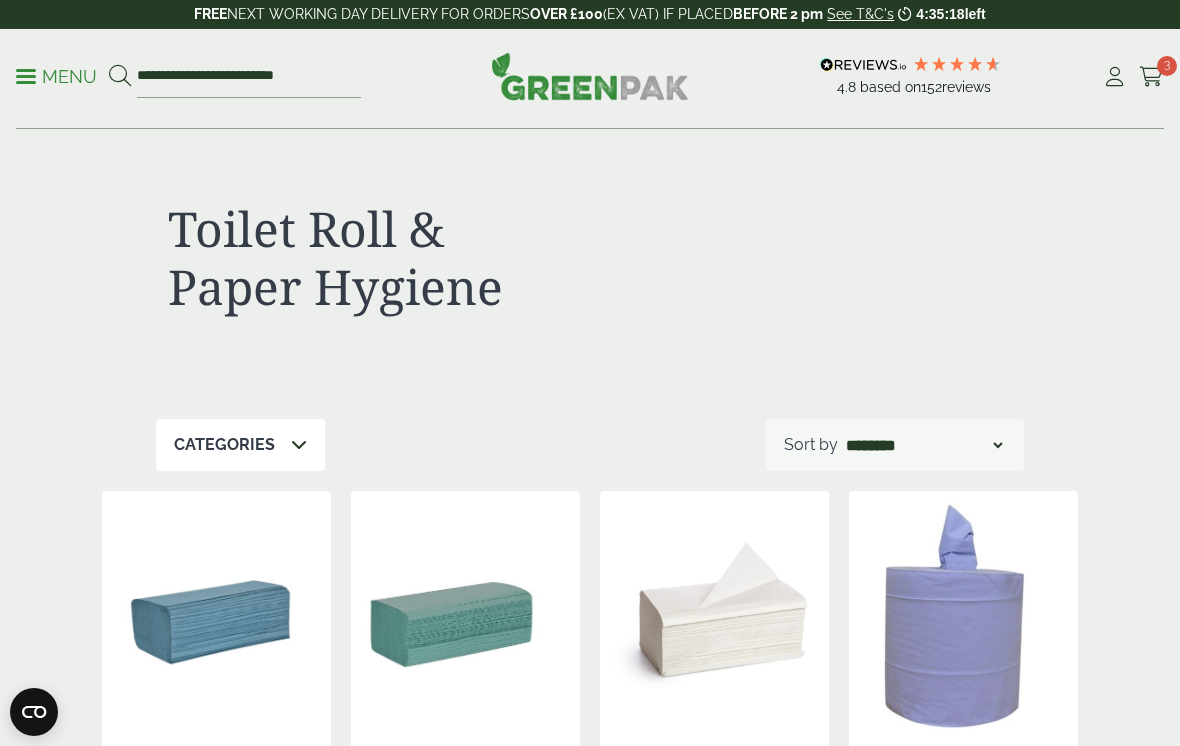 click on "Menu" at bounding box center (56, 77) 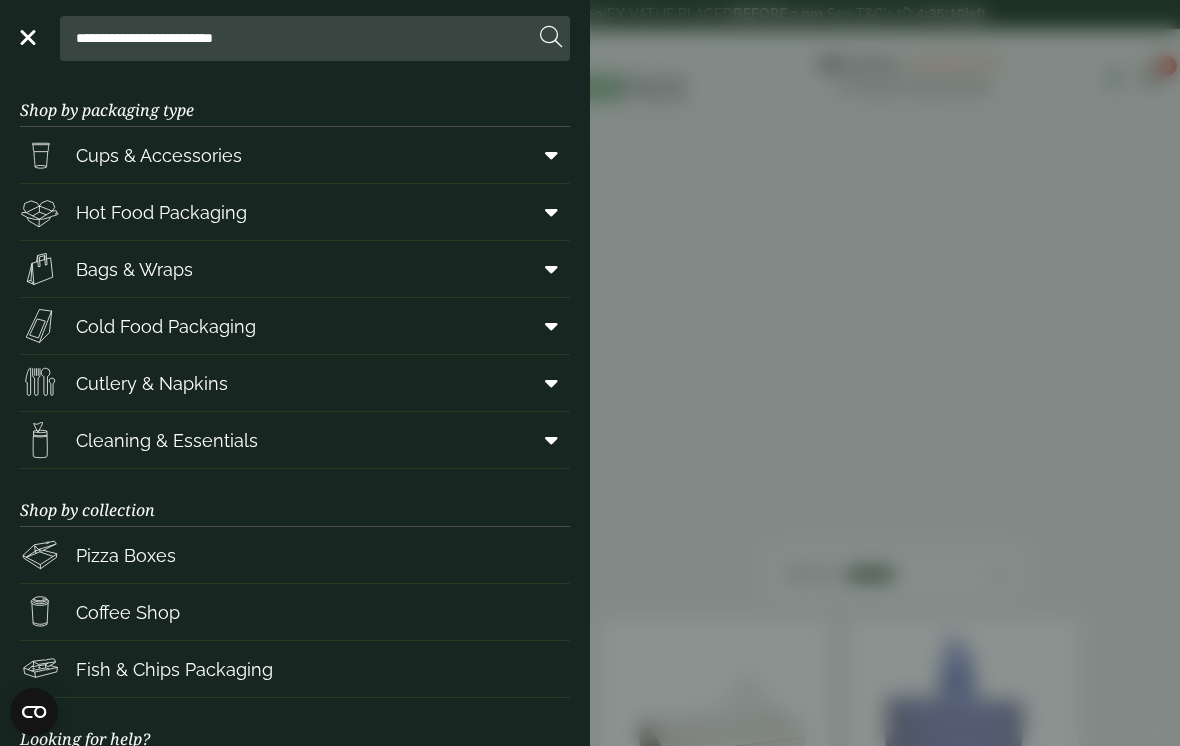 scroll, scrollTop: 0, scrollLeft: 0, axis: both 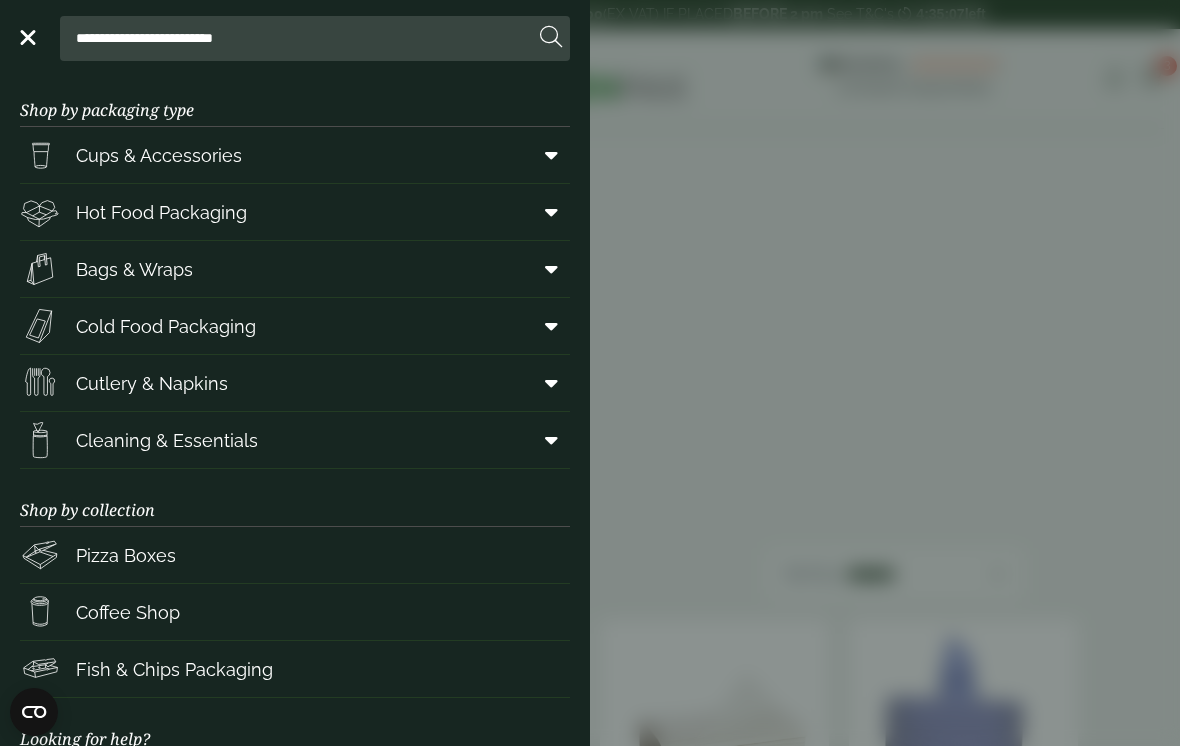 click on "**********" at bounding box center (301, 38) 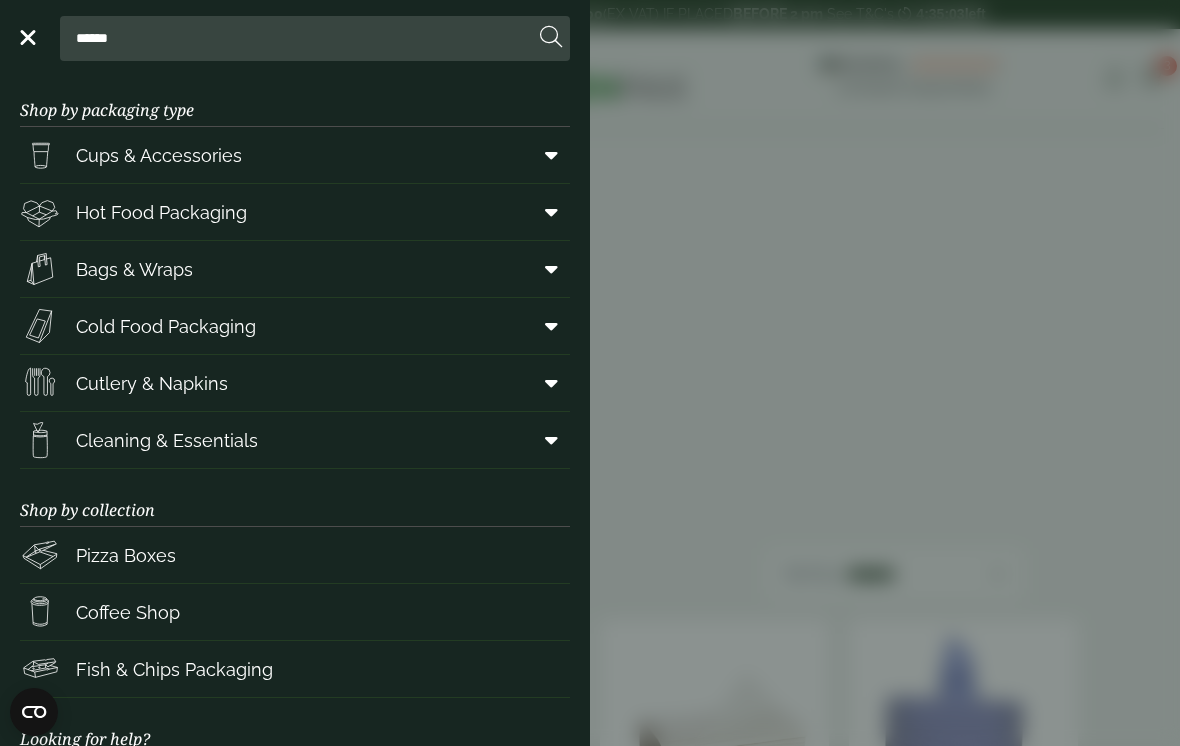 type on "*****" 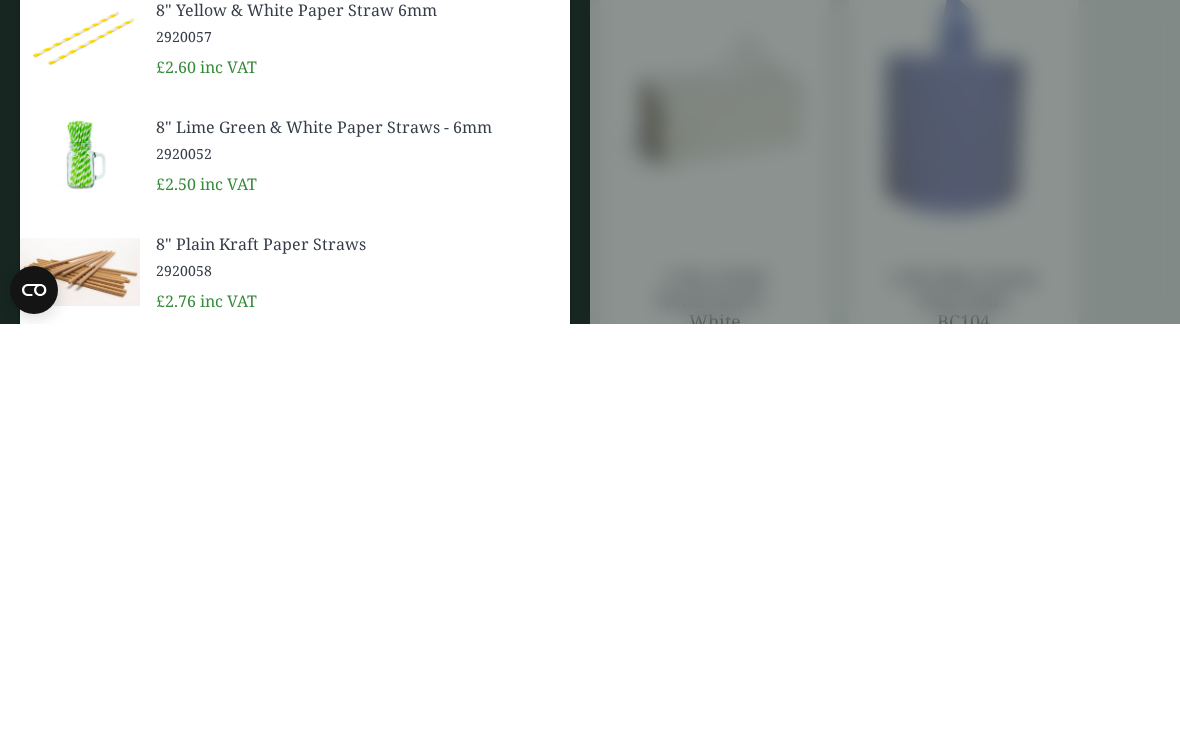 scroll, scrollTop: 221, scrollLeft: 0, axis: vertical 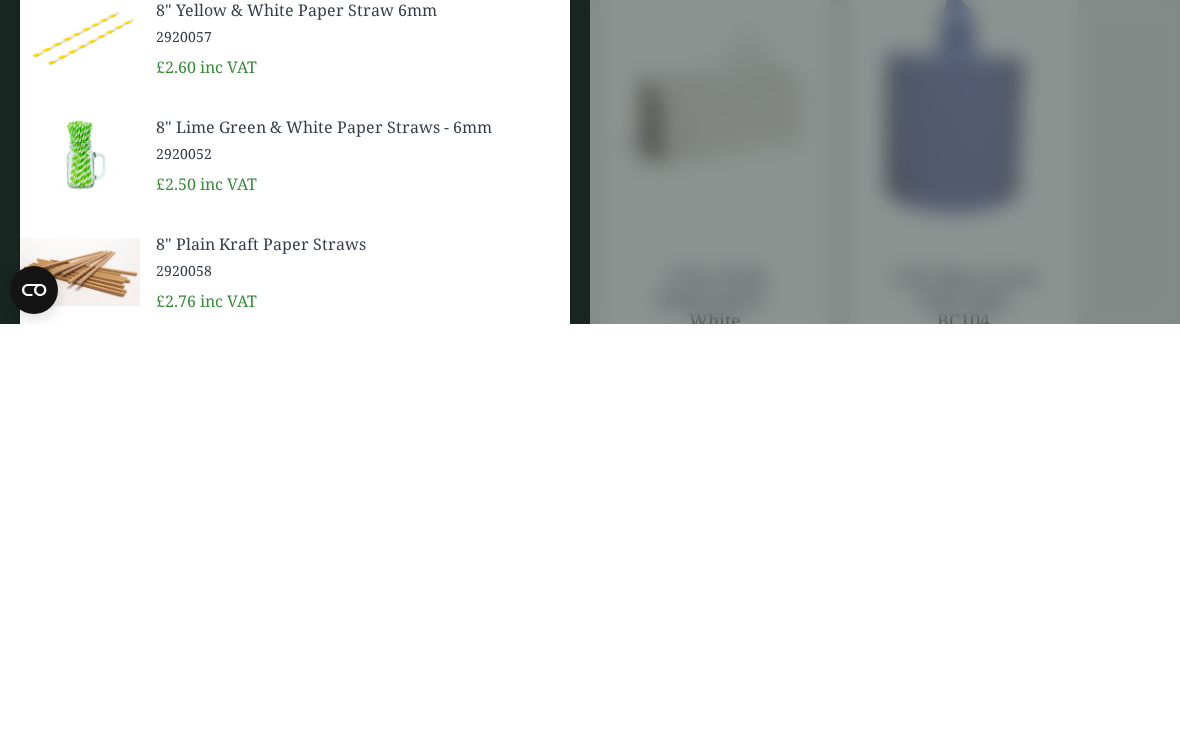 type on "******" 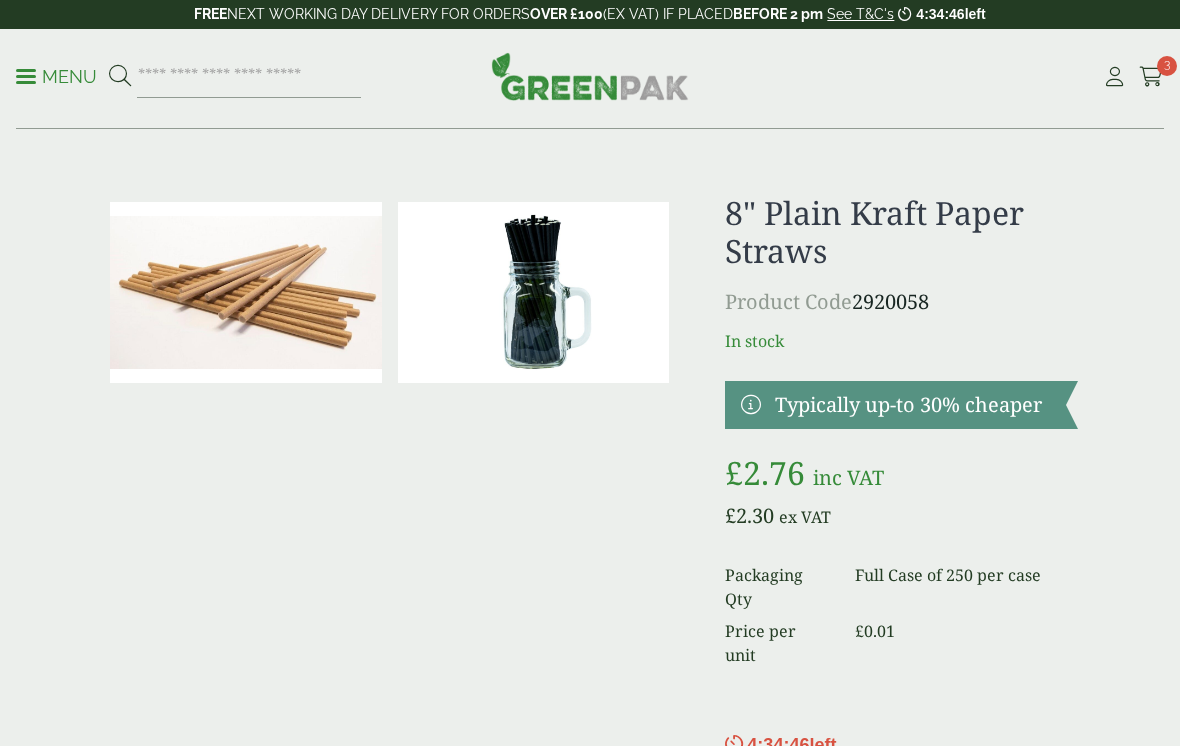 scroll, scrollTop: 0, scrollLeft: 0, axis: both 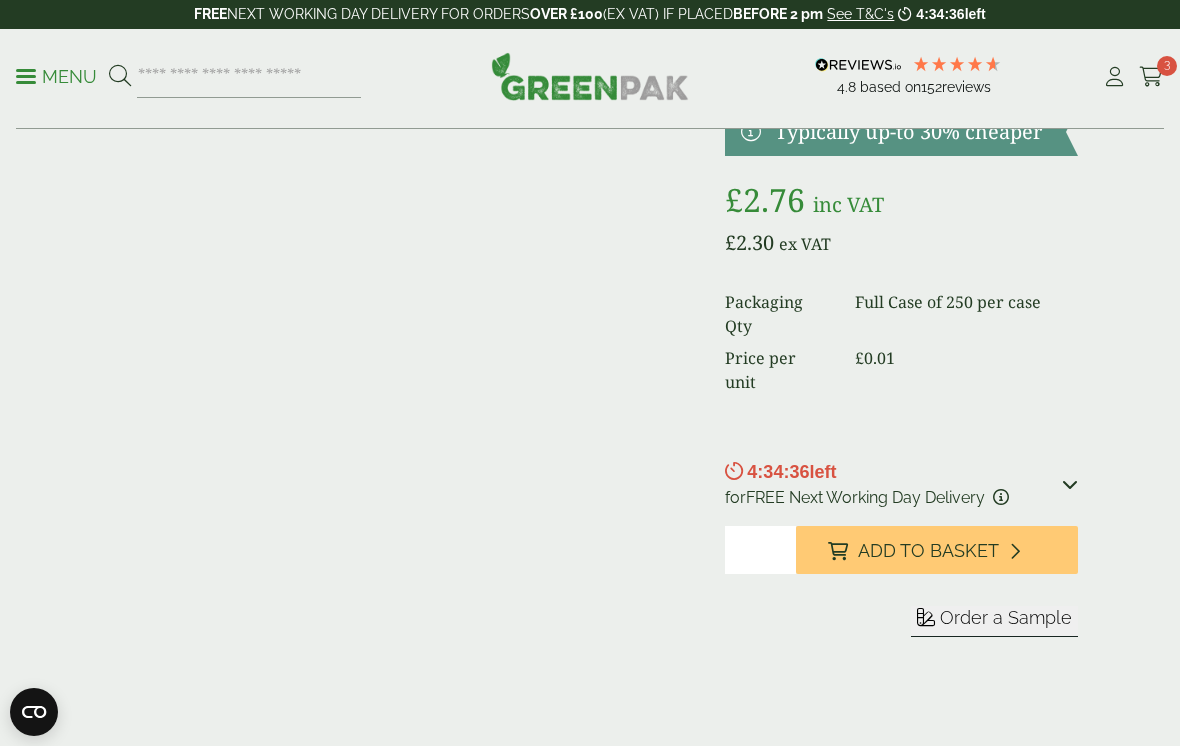 click at bounding box center [1014, 551] 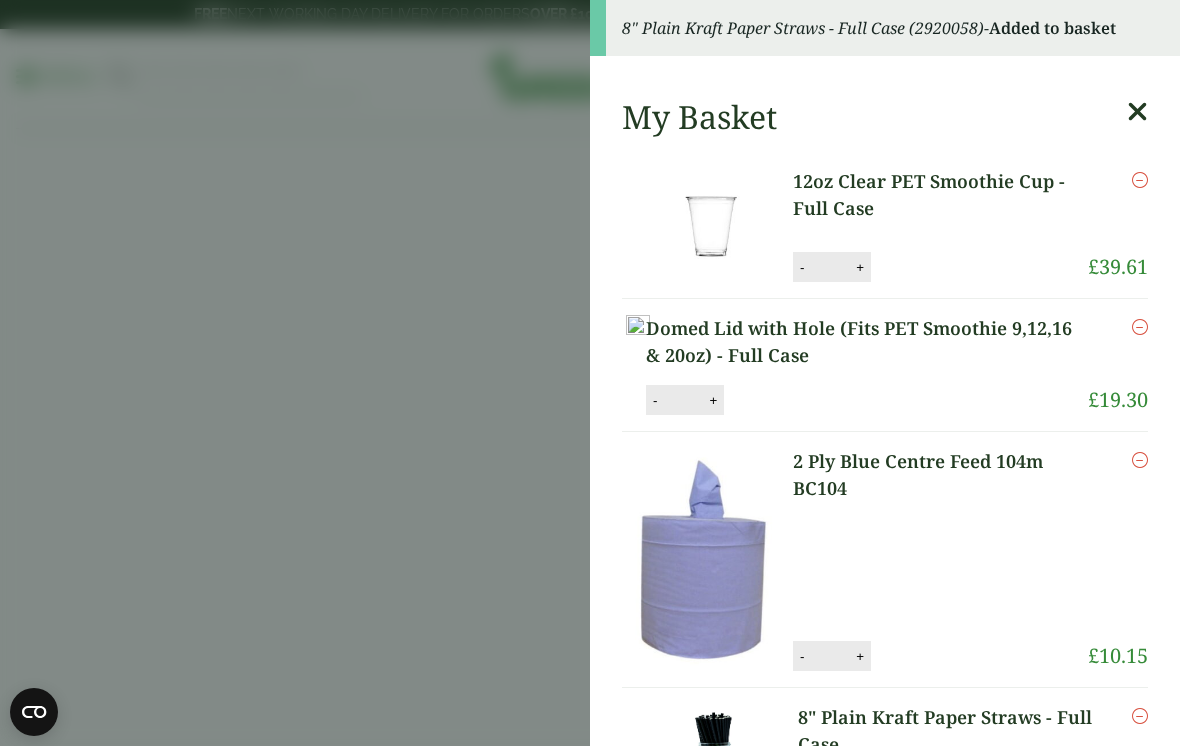 scroll, scrollTop: 0, scrollLeft: 0, axis: both 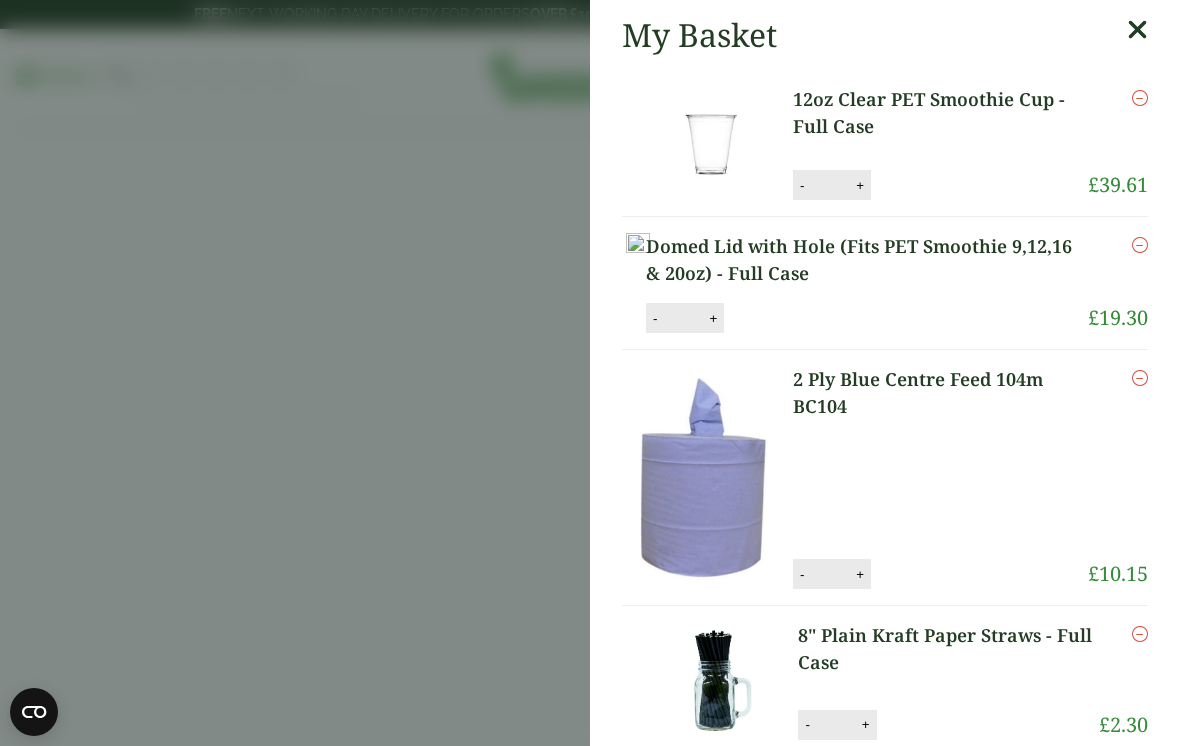 click at bounding box center (714, 681) 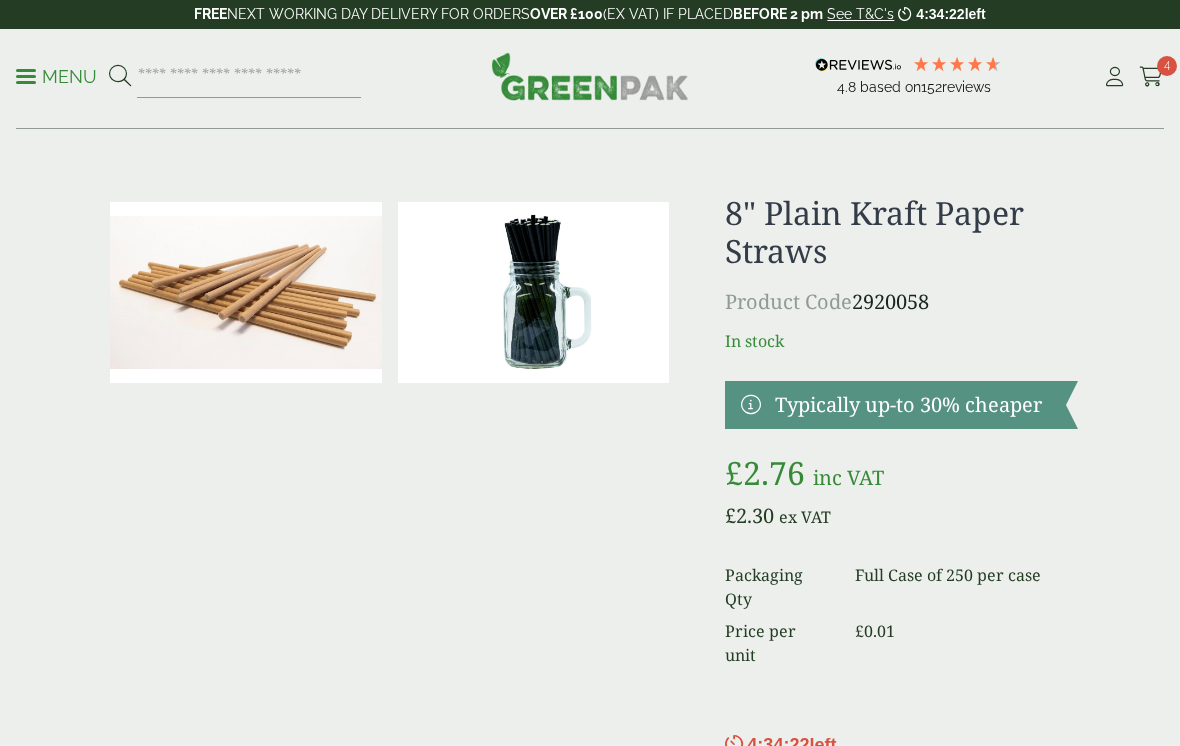 scroll, scrollTop: 0, scrollLeft: 0, axis: both 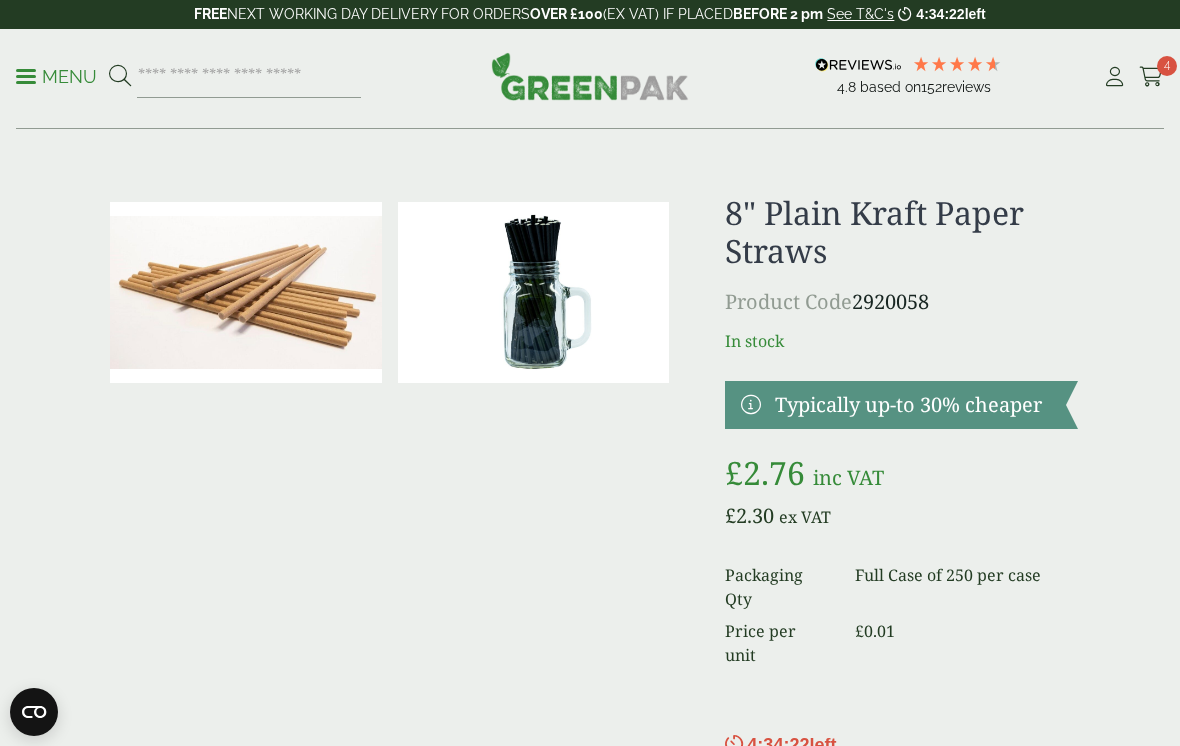 click at bounding box center [246, 292] 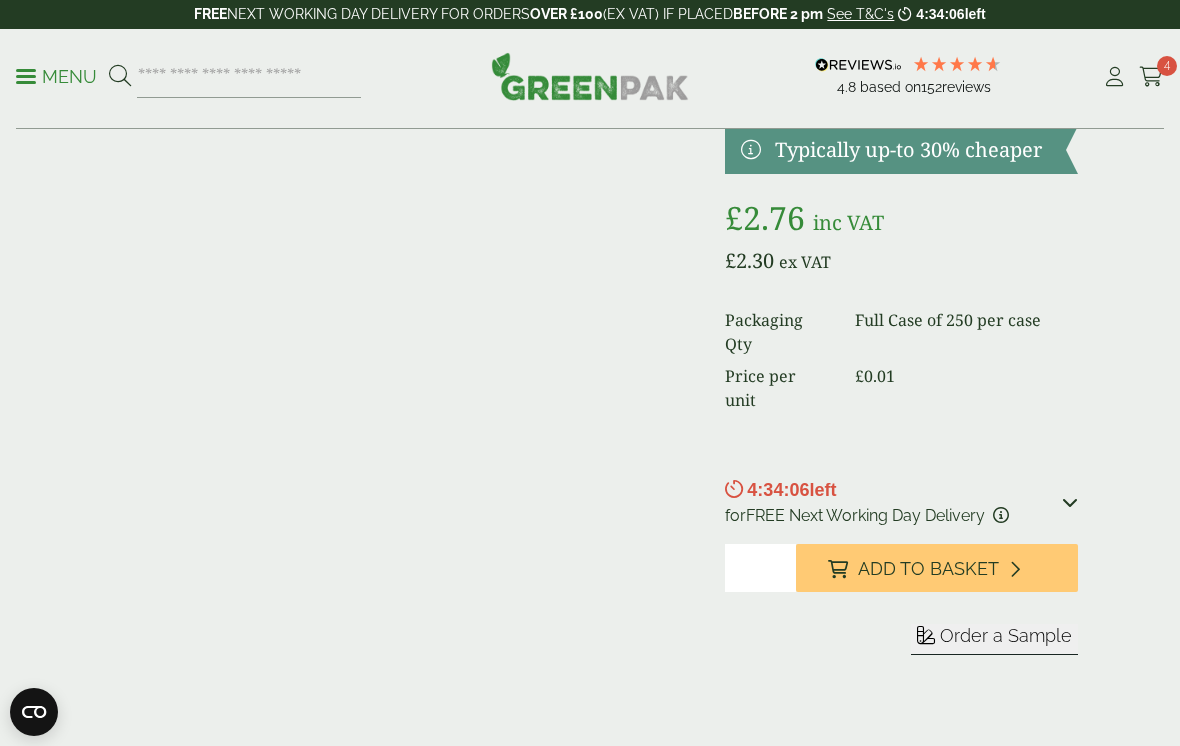 scroll, scrollTop: 284, scrollLeft: 0, axis: vertical 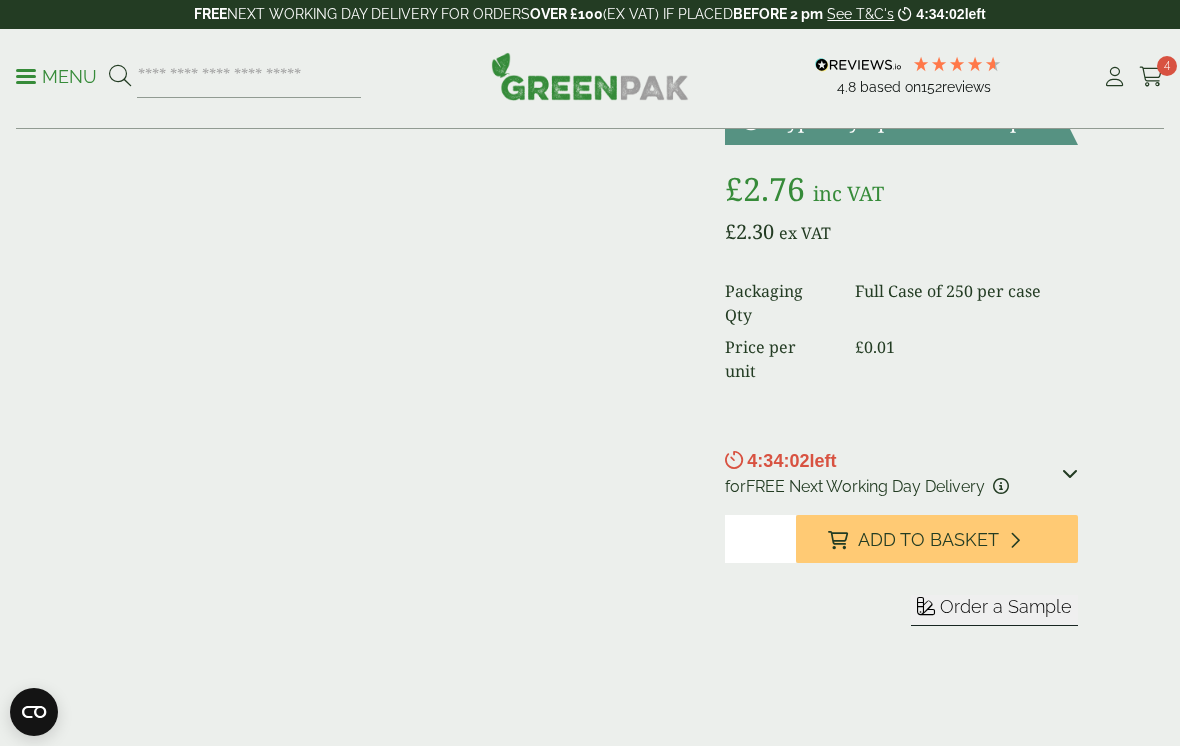 click on "*" at bounding box center (760, 539) 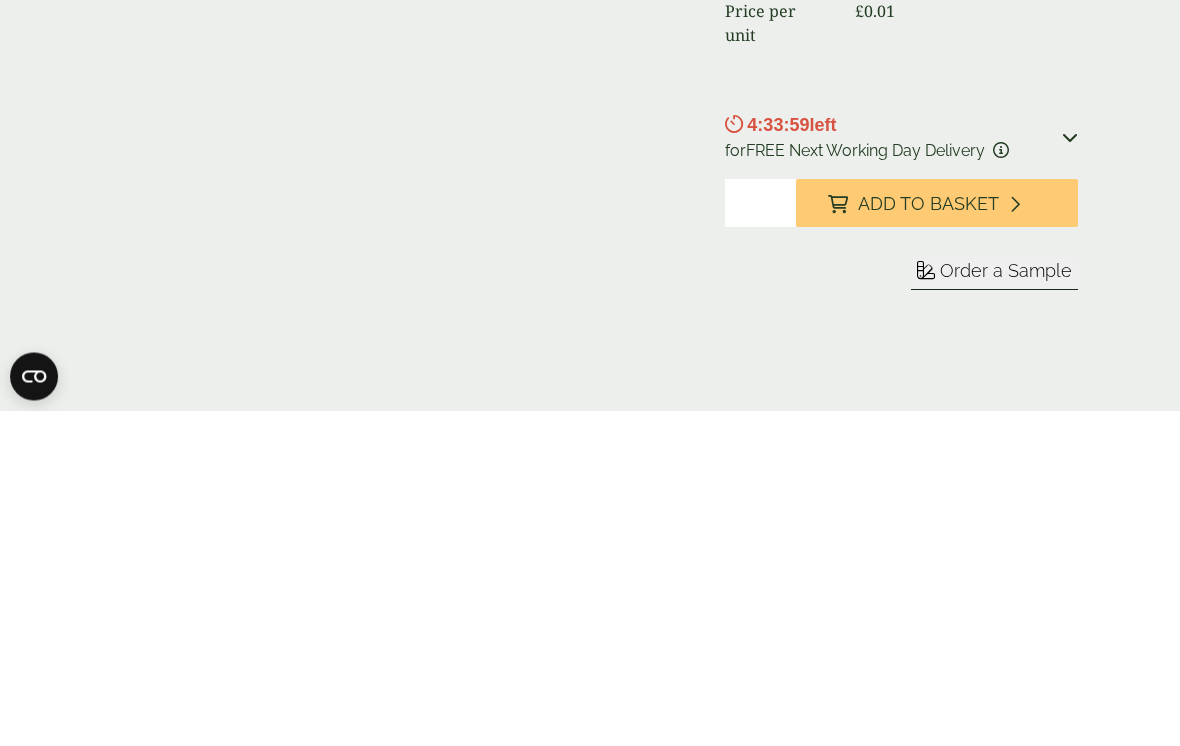 type on "*" 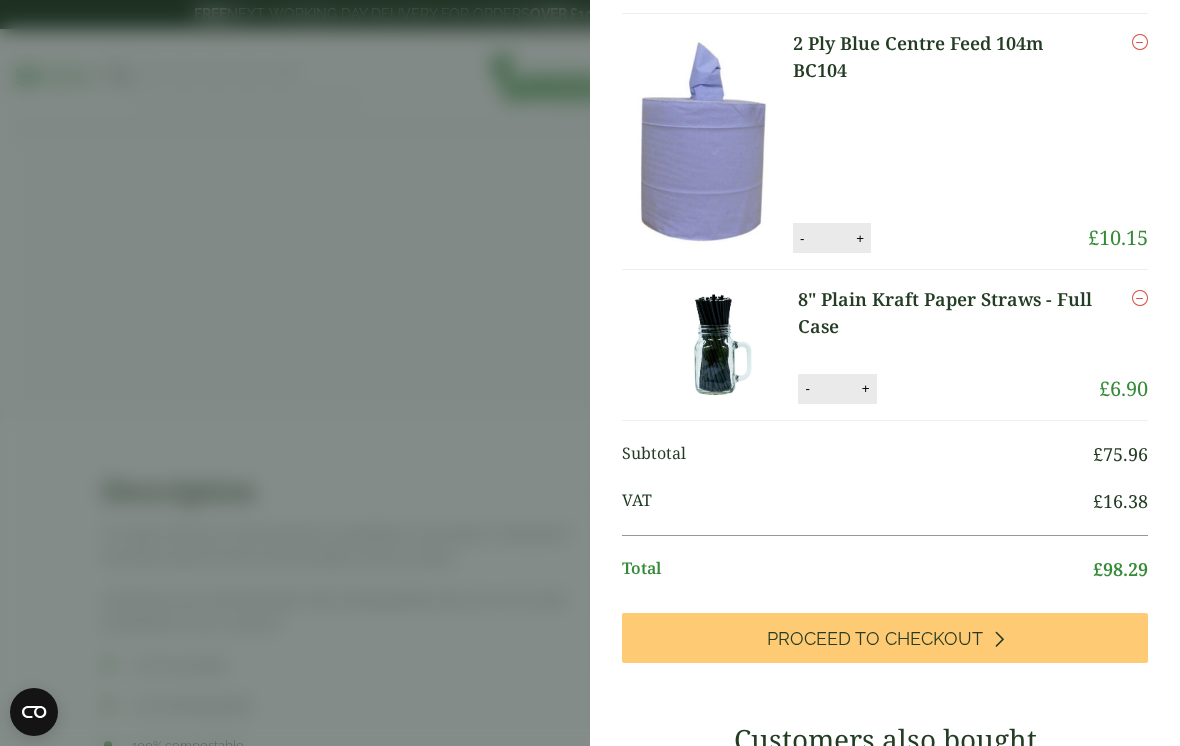 scroll, scrollTop: 419, scrollLeft: 0, axis: vertical 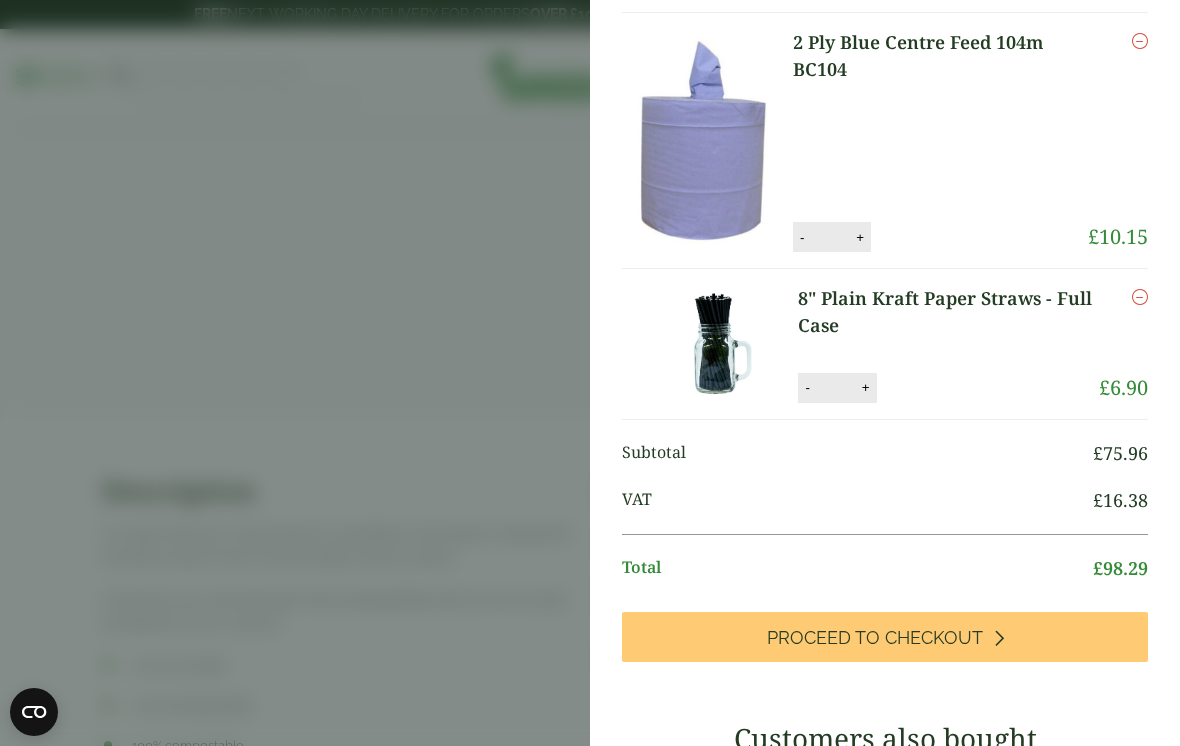 click on "-" at bounding box center (807, 387) 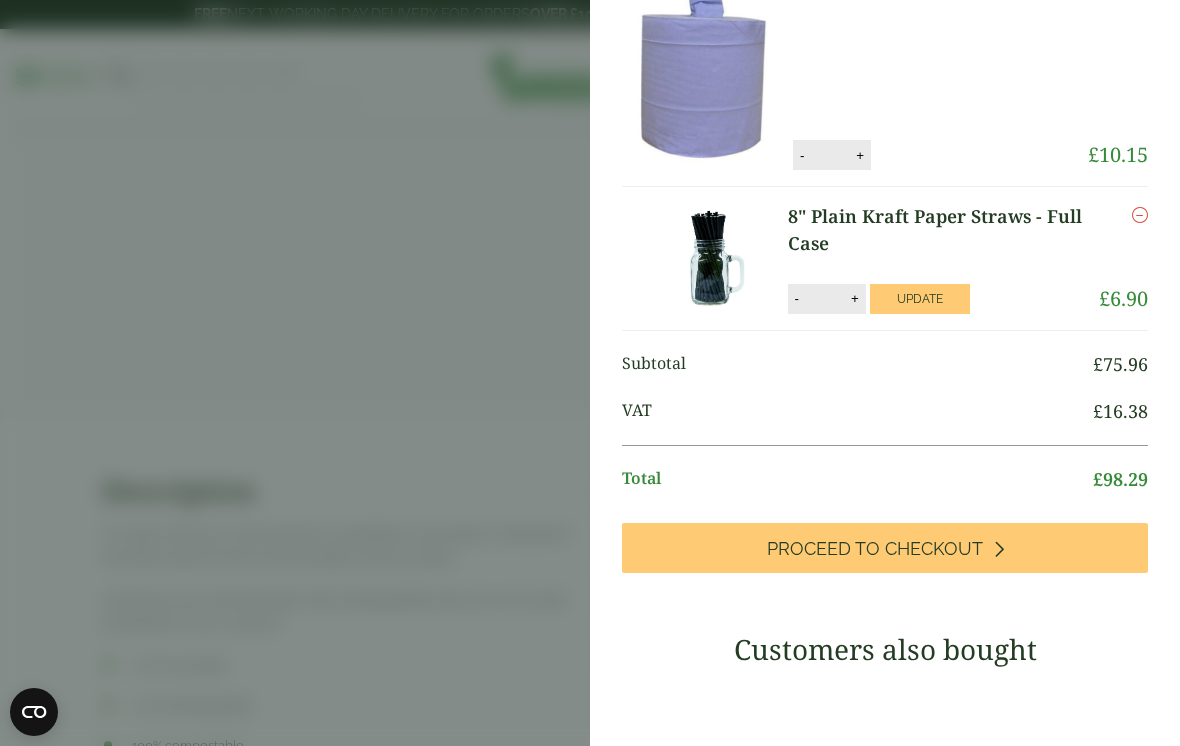 click on "My Basket
12oz Clear PET Smoothie Cup - Full Case
12oz Clear PET Smoothie Cup - Full Case quantity
- * +
Update
Remove
£ [PRICE]" at bounding box center [885, 459] 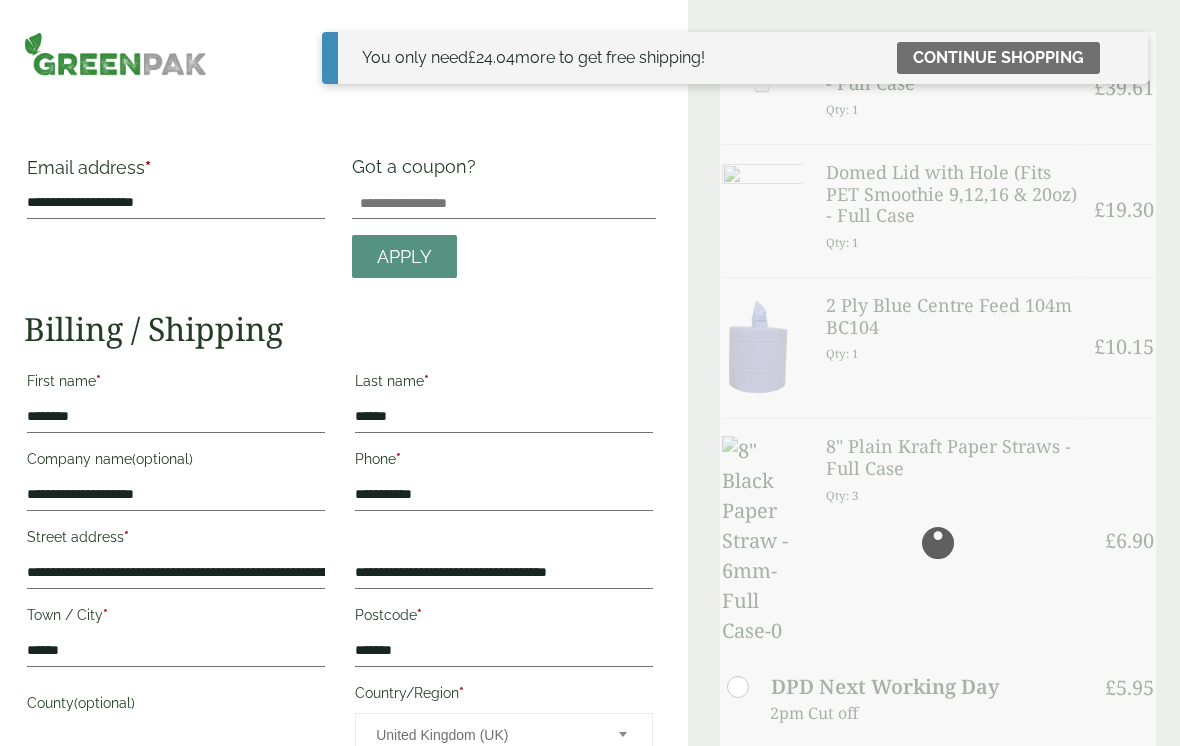 scroll, scrollTop: 0, scrollLeft: 0, axis: both 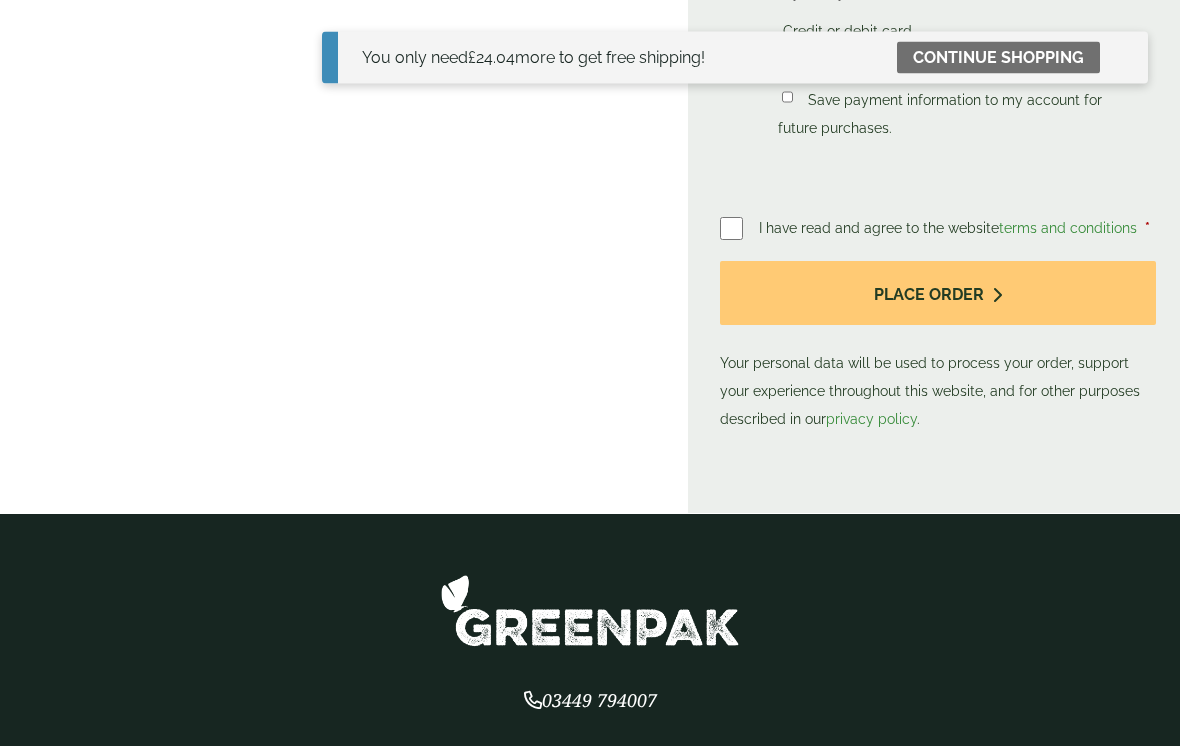 click at bounding box center [997, 296] 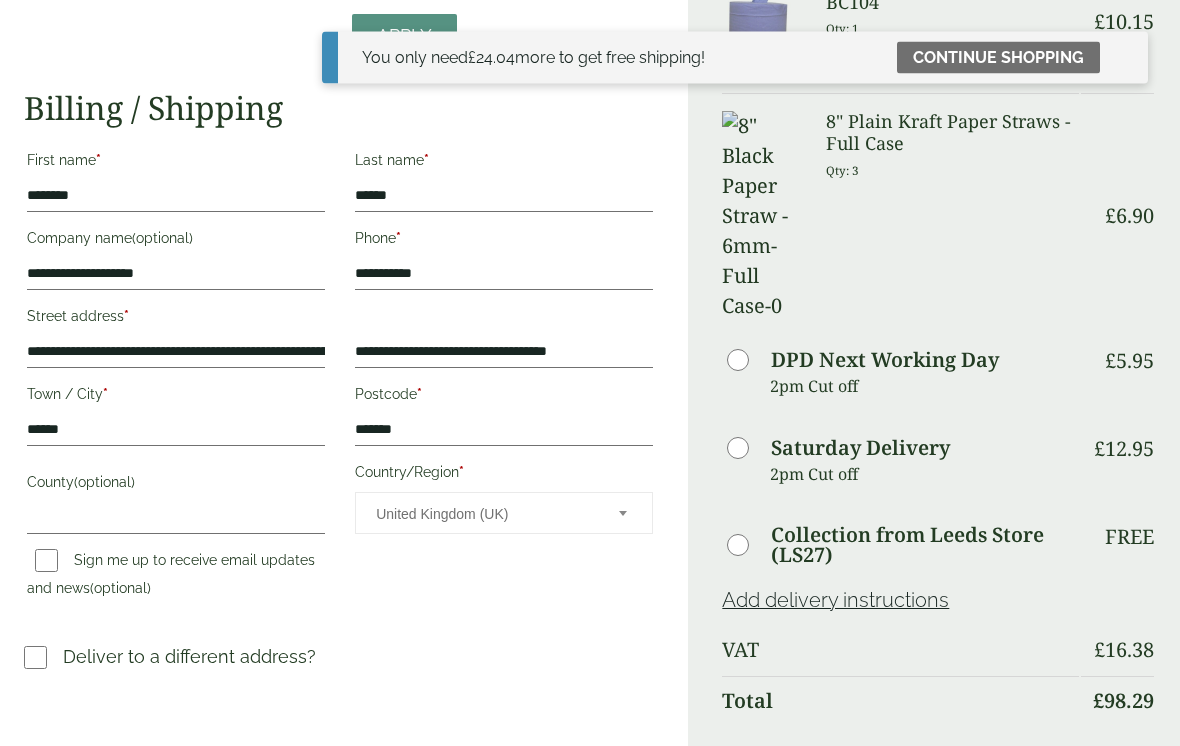 scroll, scrollTop: 324, scrollLeft: 0, axis: vertical 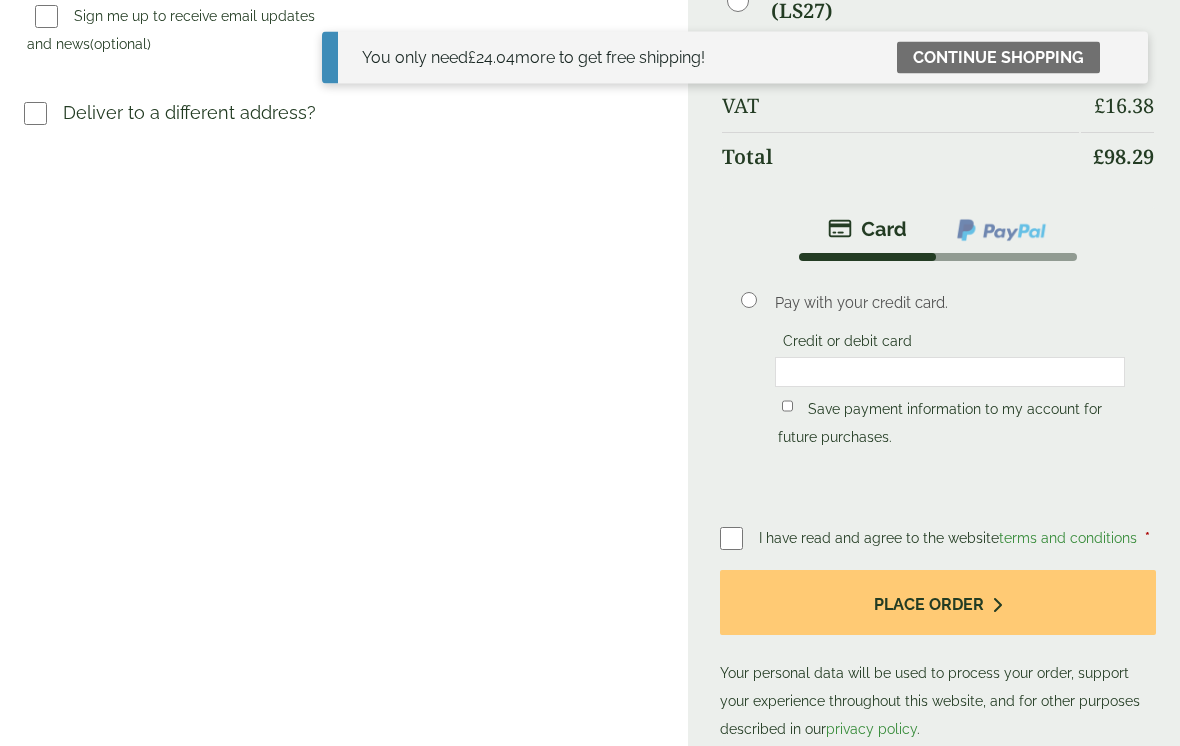 click on "Place order" at bounding box center [938, 603] 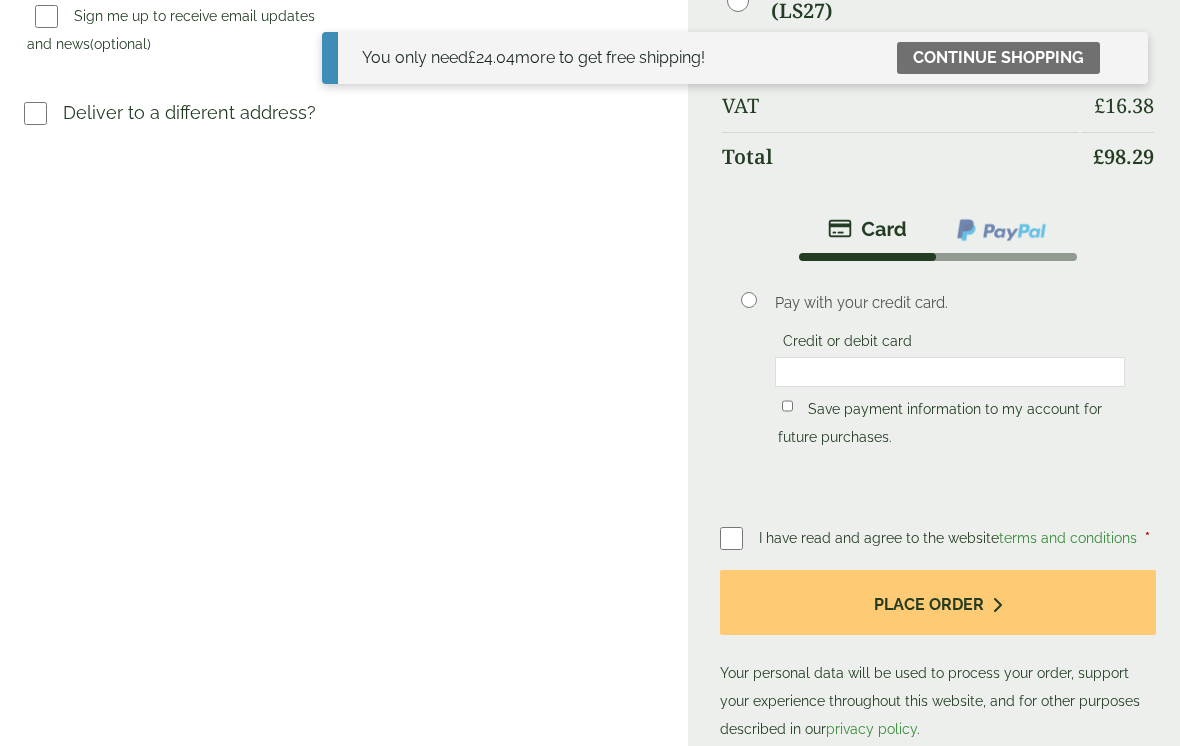 click on "Place order" at bounding box center (938, 602) 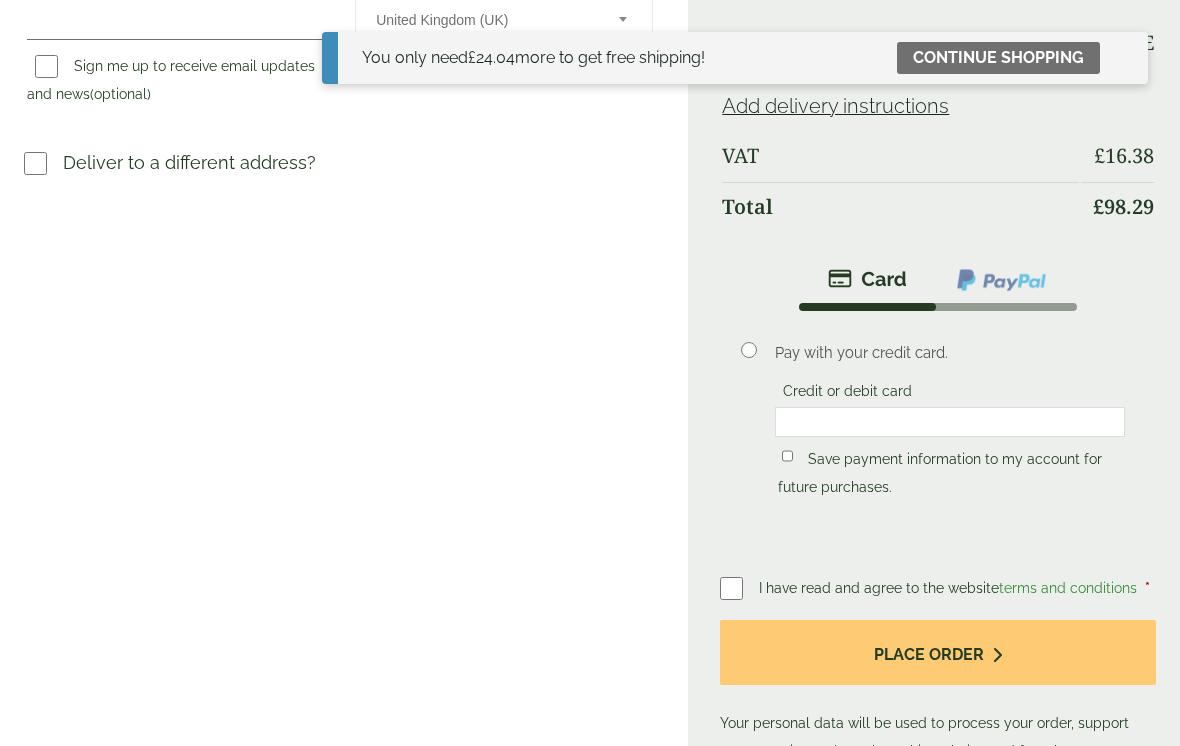 scroll, scrollTop: 818, scrollLeft: 0, axis: vertical 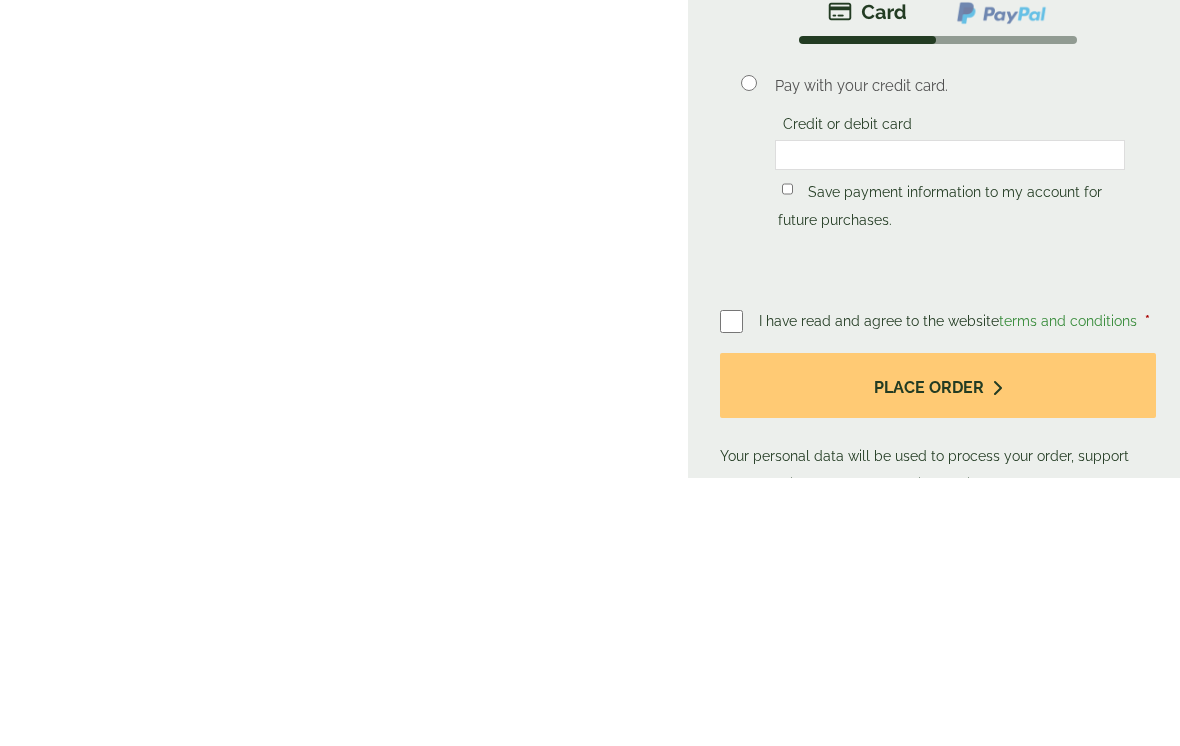 click on "Place order" at bounding box center [938, 653] 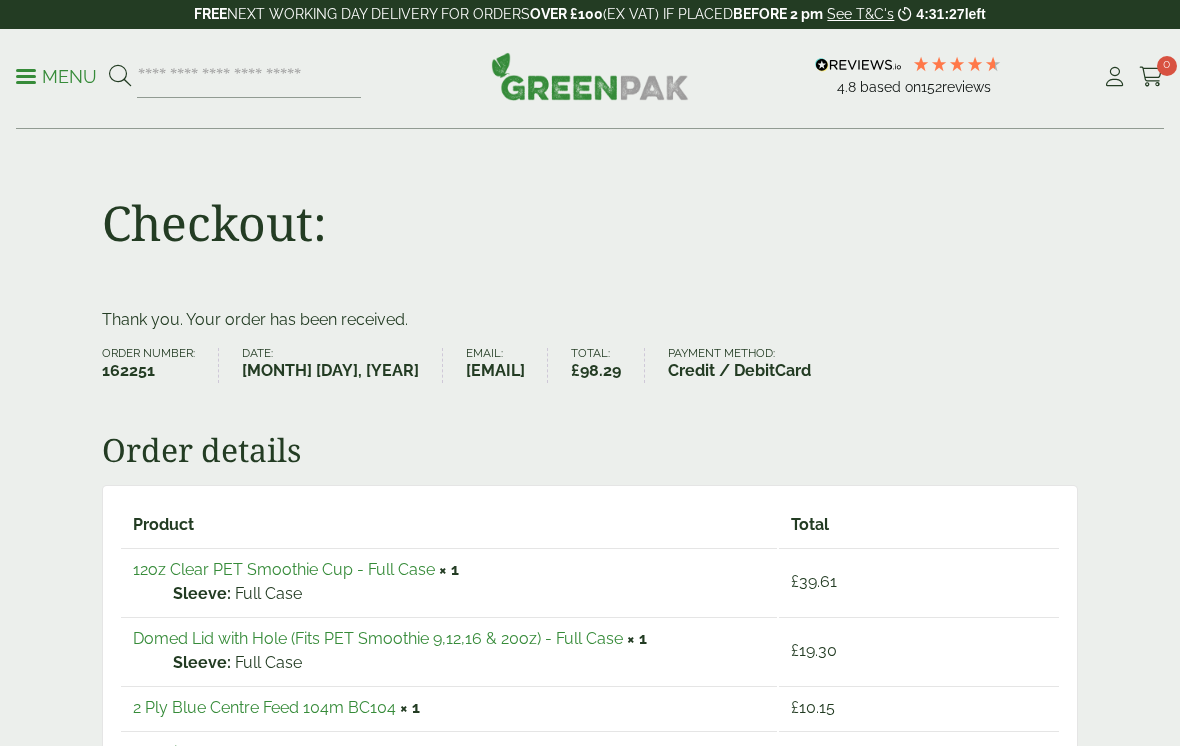 scroll, scrollTop: 0, scrollLeft: 0, axis: both 